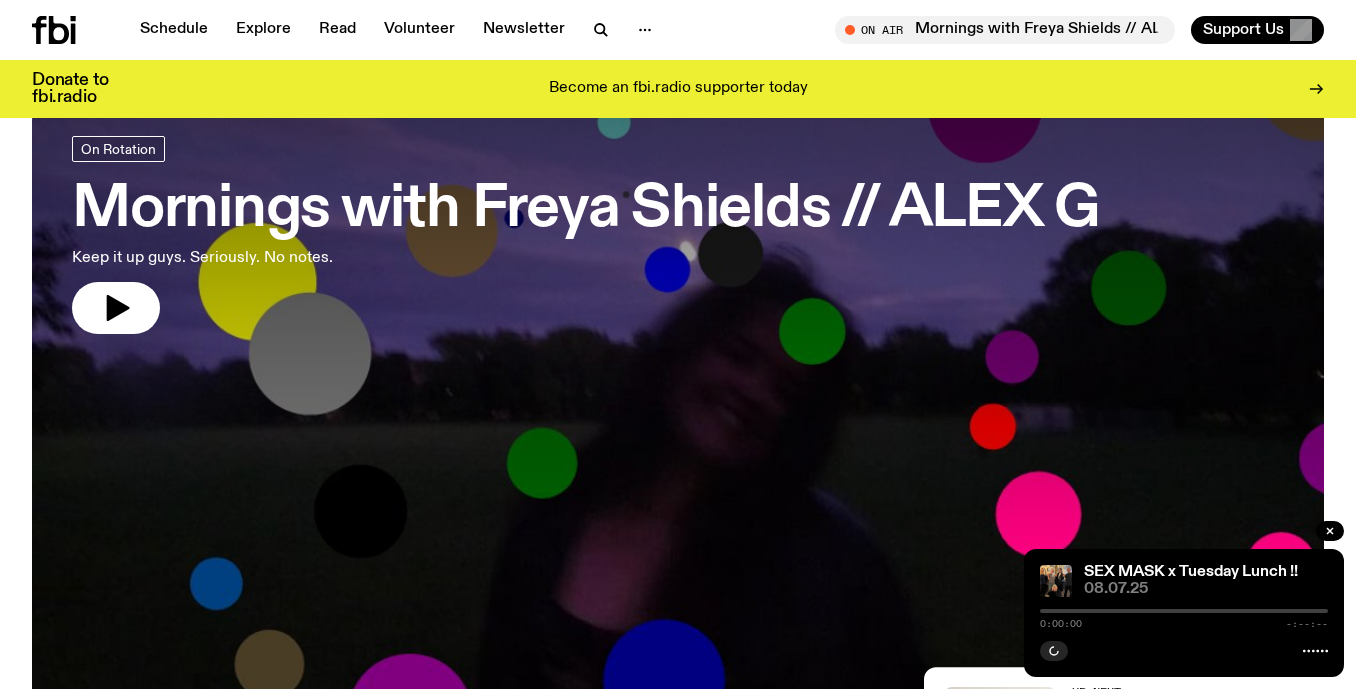 scroll, scrollTop: 98, scrollLeft: 0, axis: vertical 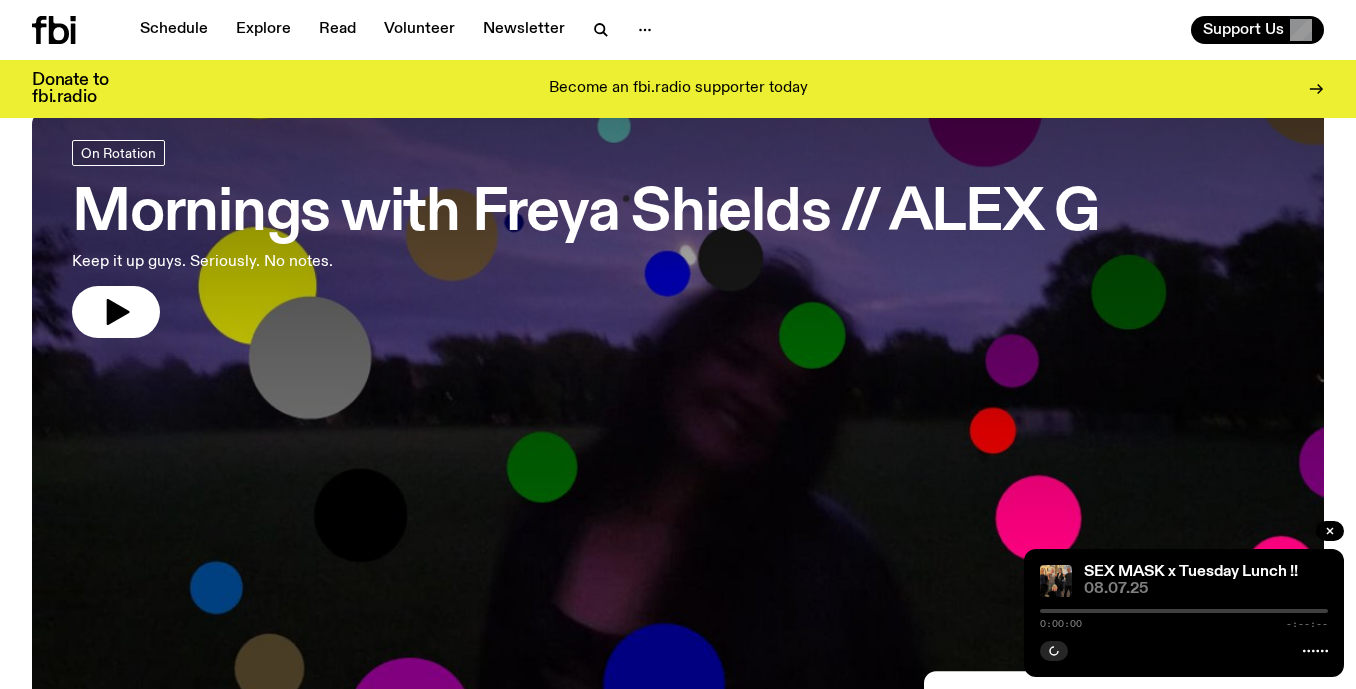 click at bounding box center [678, 318] 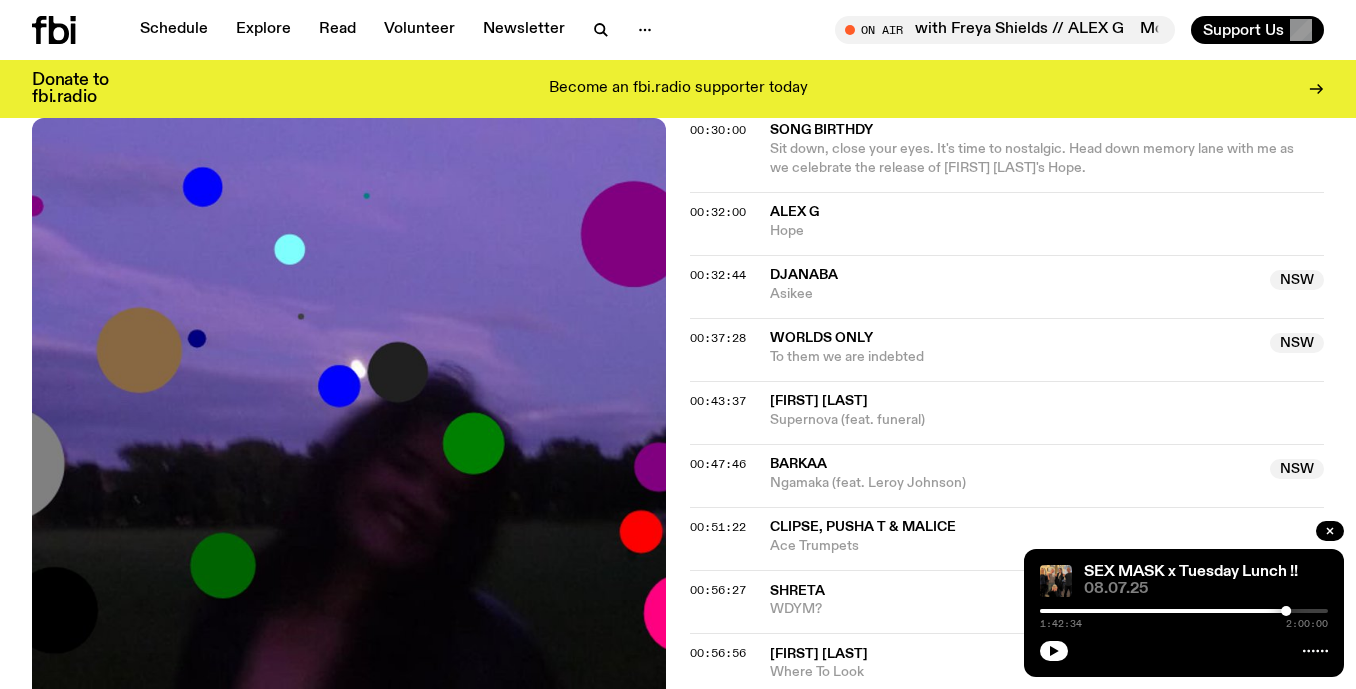 scroll, scrollTop: 1103, scrollLeft: 0, axis: vertical 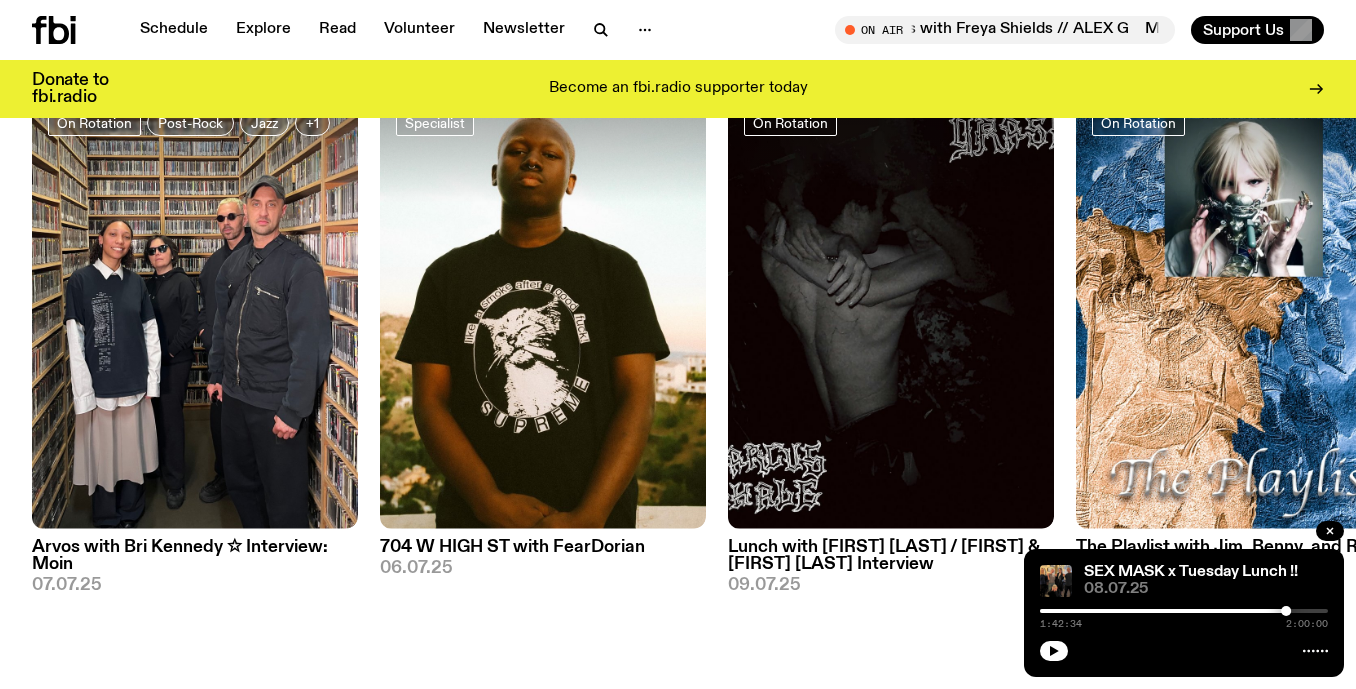 click on "Lunch with [FIRST] [LAST] / [FIRST] & [FIRST] [LAST] Interview" at bounding box center (891, 556) 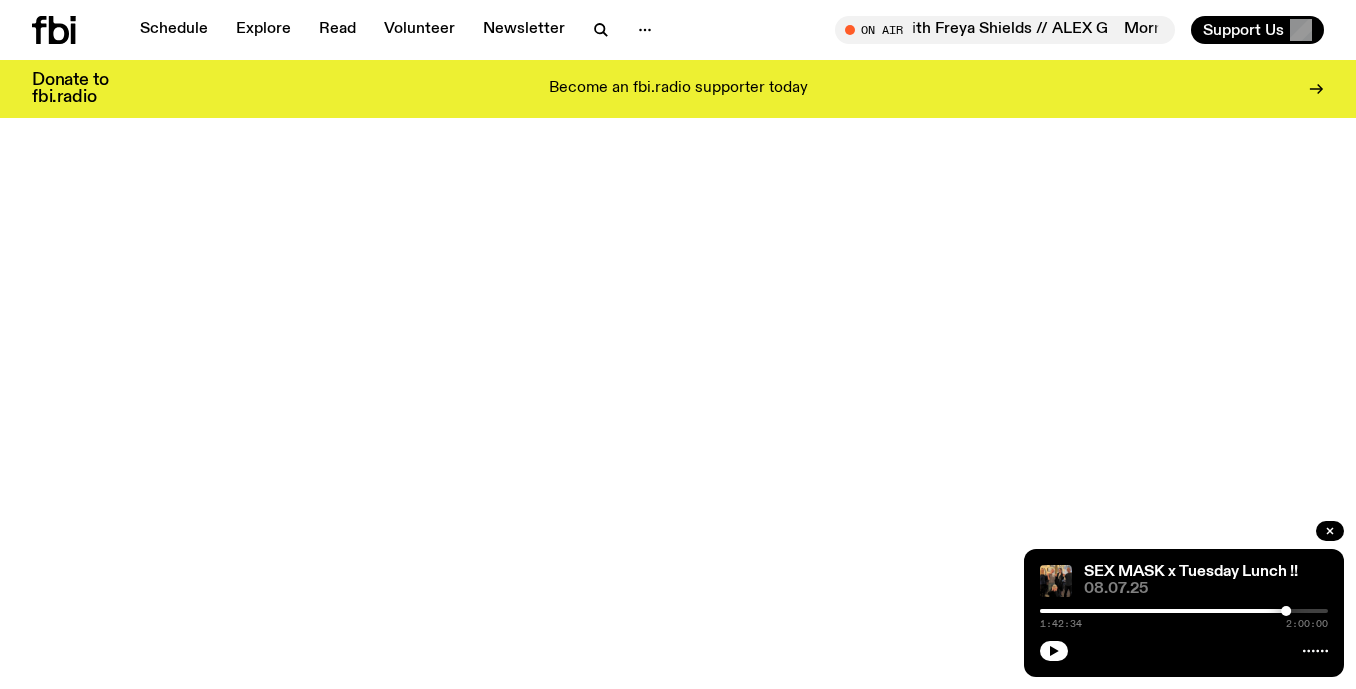 scroll, scrollTop: 0, scrollLeft: 0, axis: both 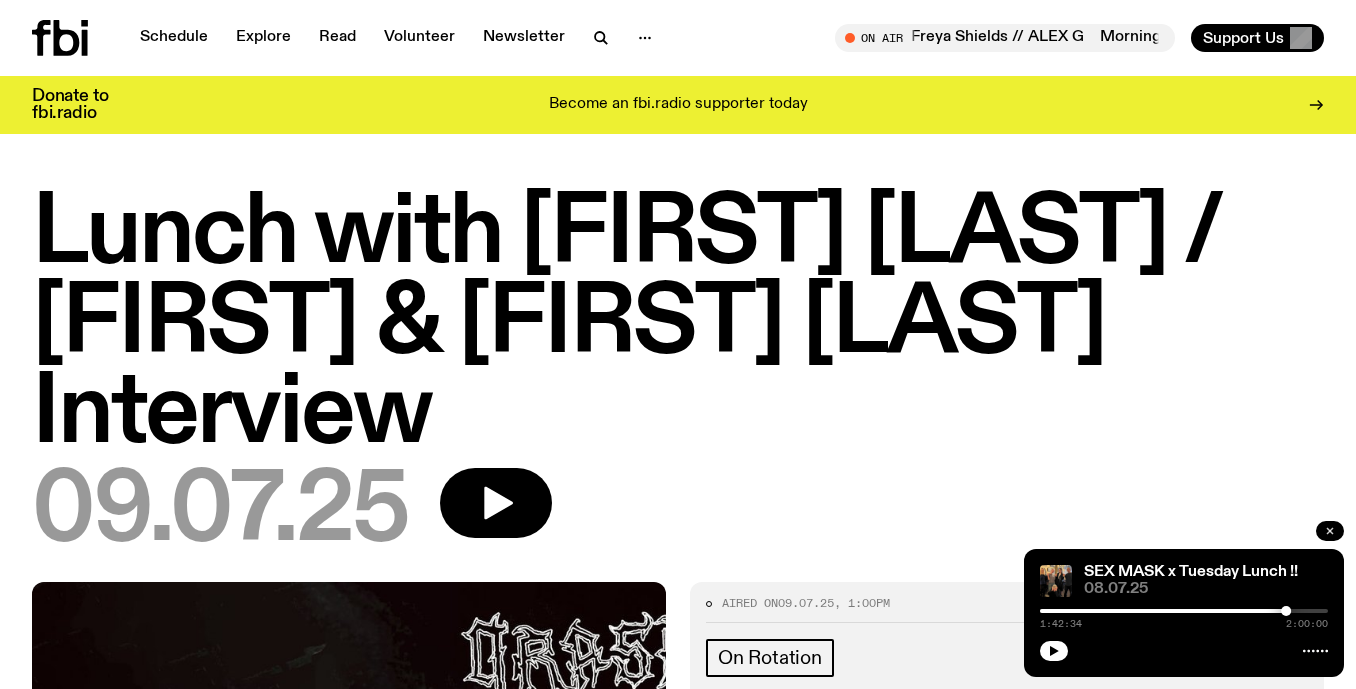 click 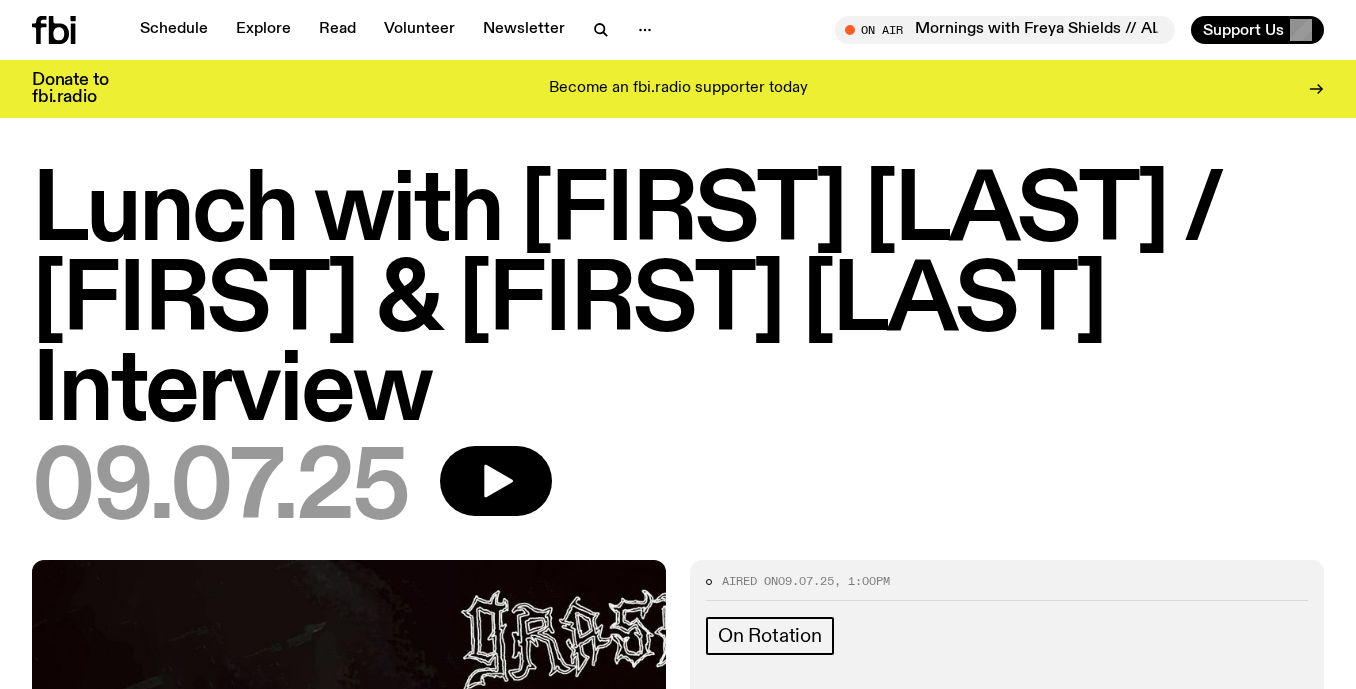 scroll, scrollTop: 0, scrollLeft: 0, axis: both 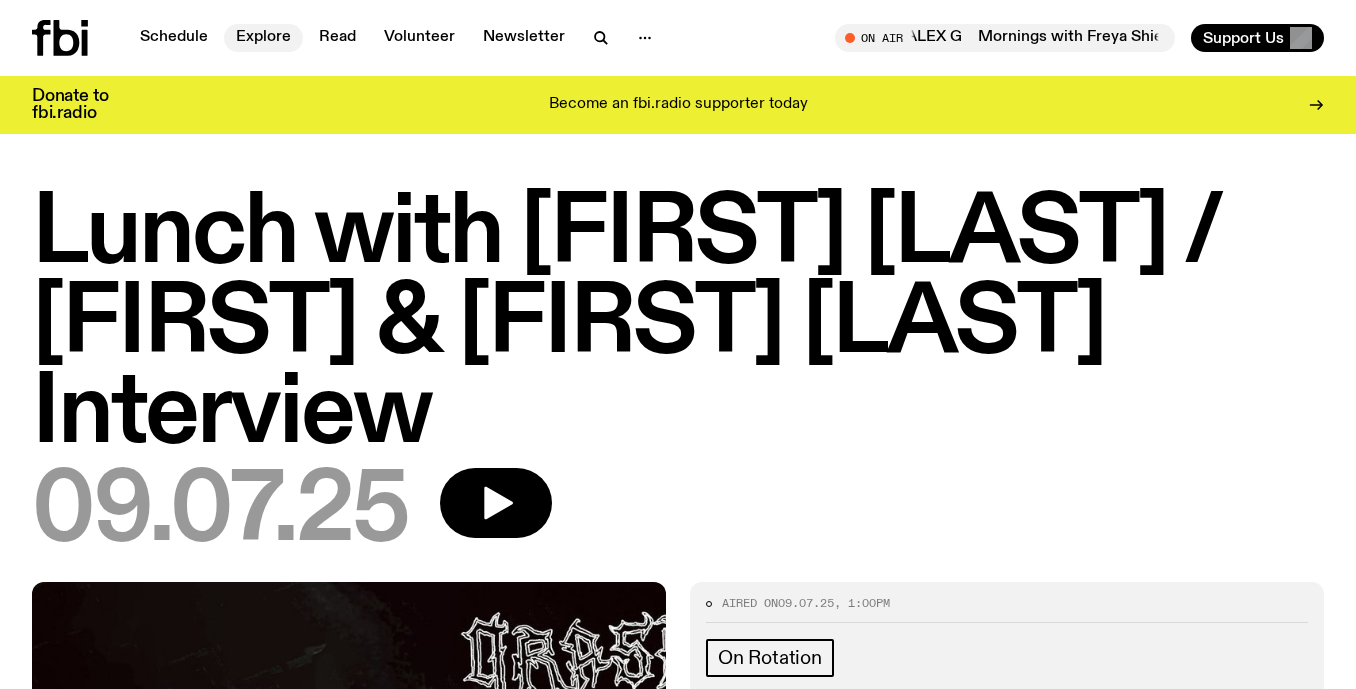 click on "Explore" at bounding box center [263, 38] 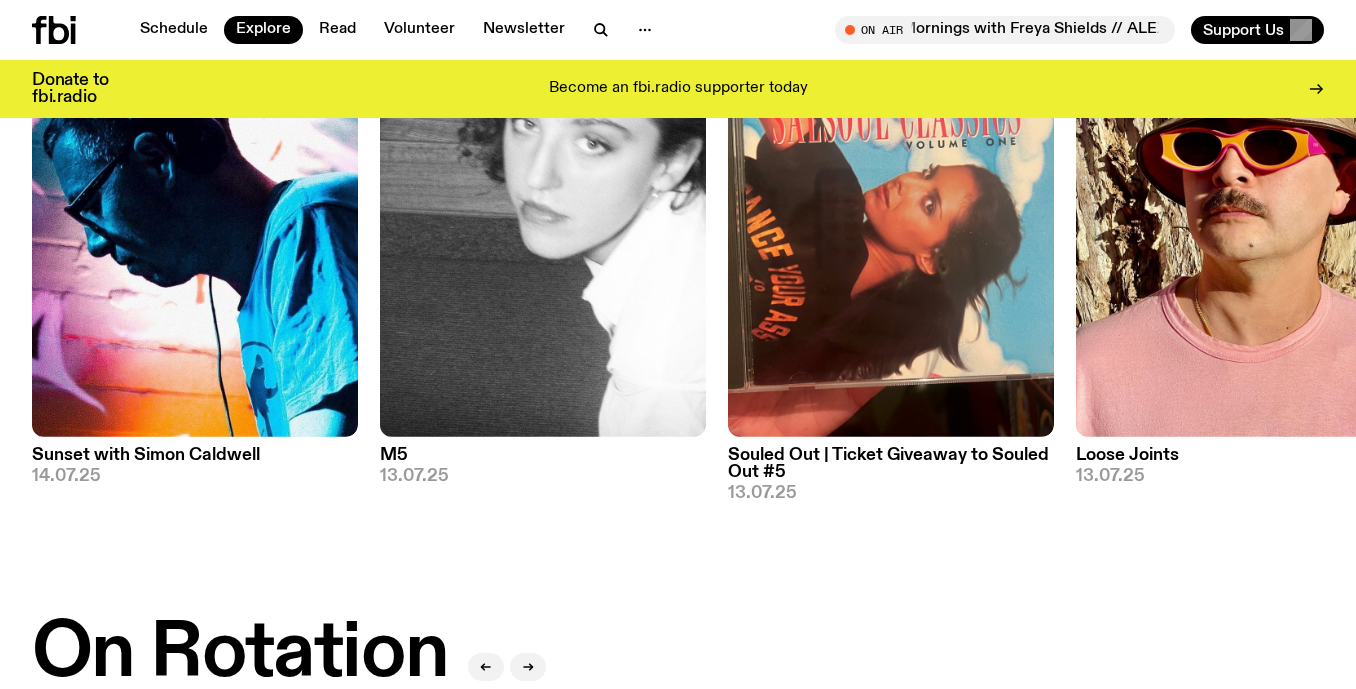 scroll, scrollTop: 115, scrollLeft: 0, axis: vertical 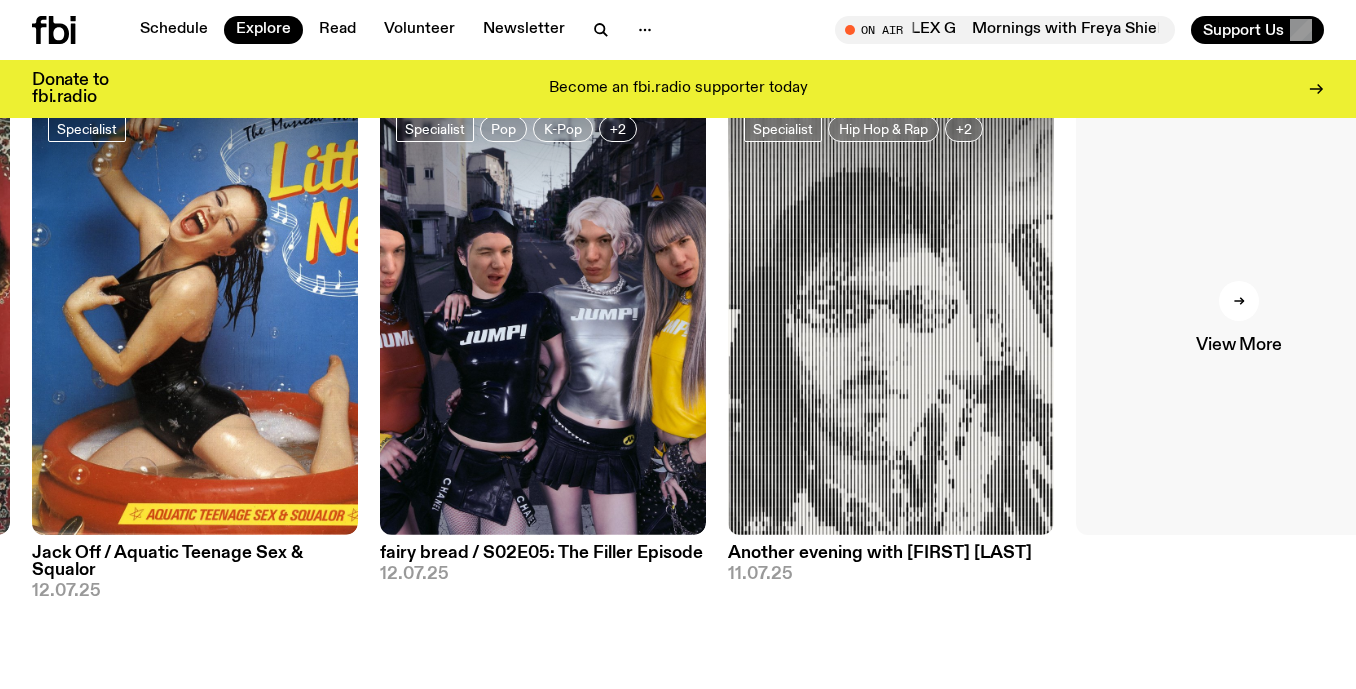 click 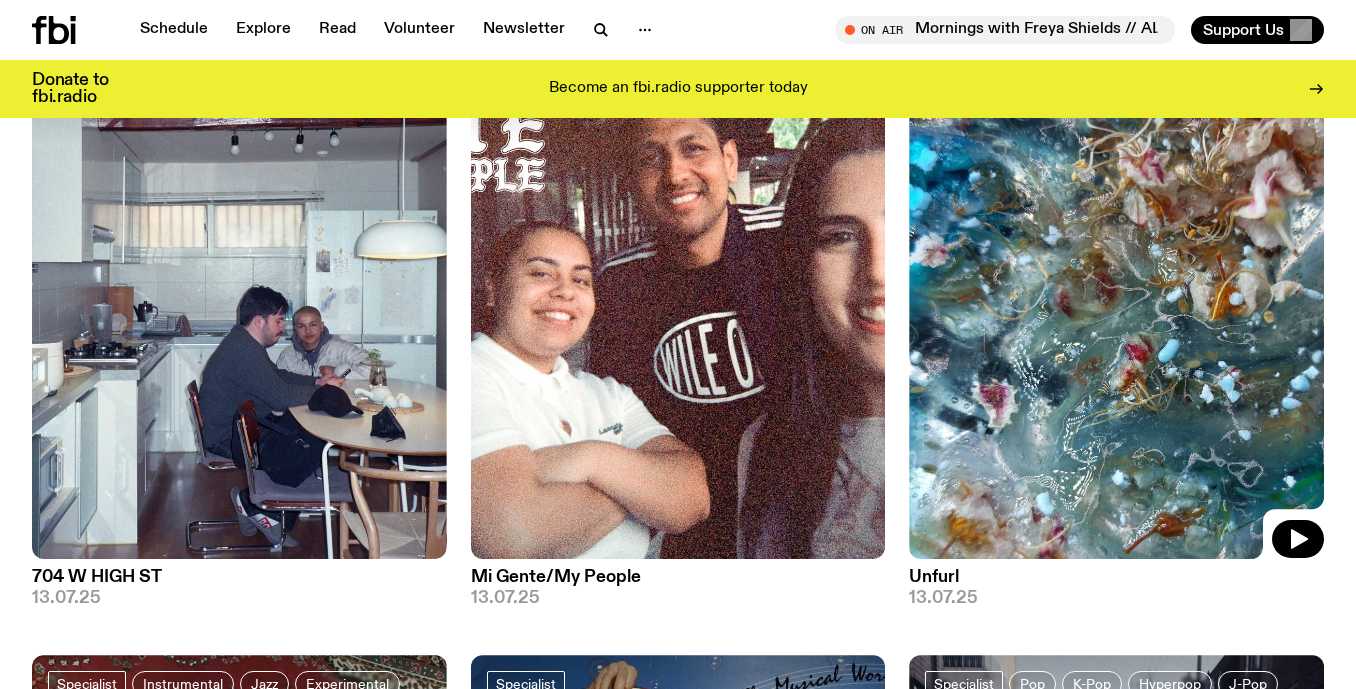 scroll, scrollTop: 931, scrollLeft: 0, axis: vertical 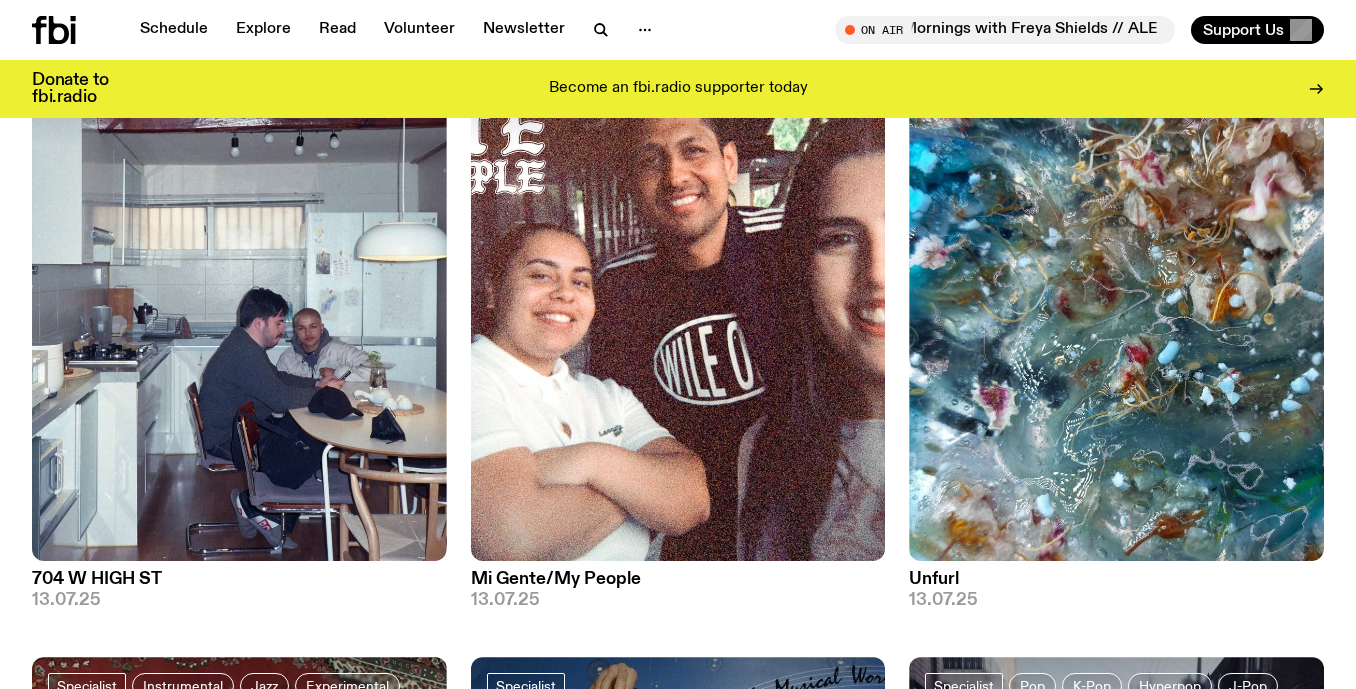 click on "Unfurl" at bounding box center [1116, 579] 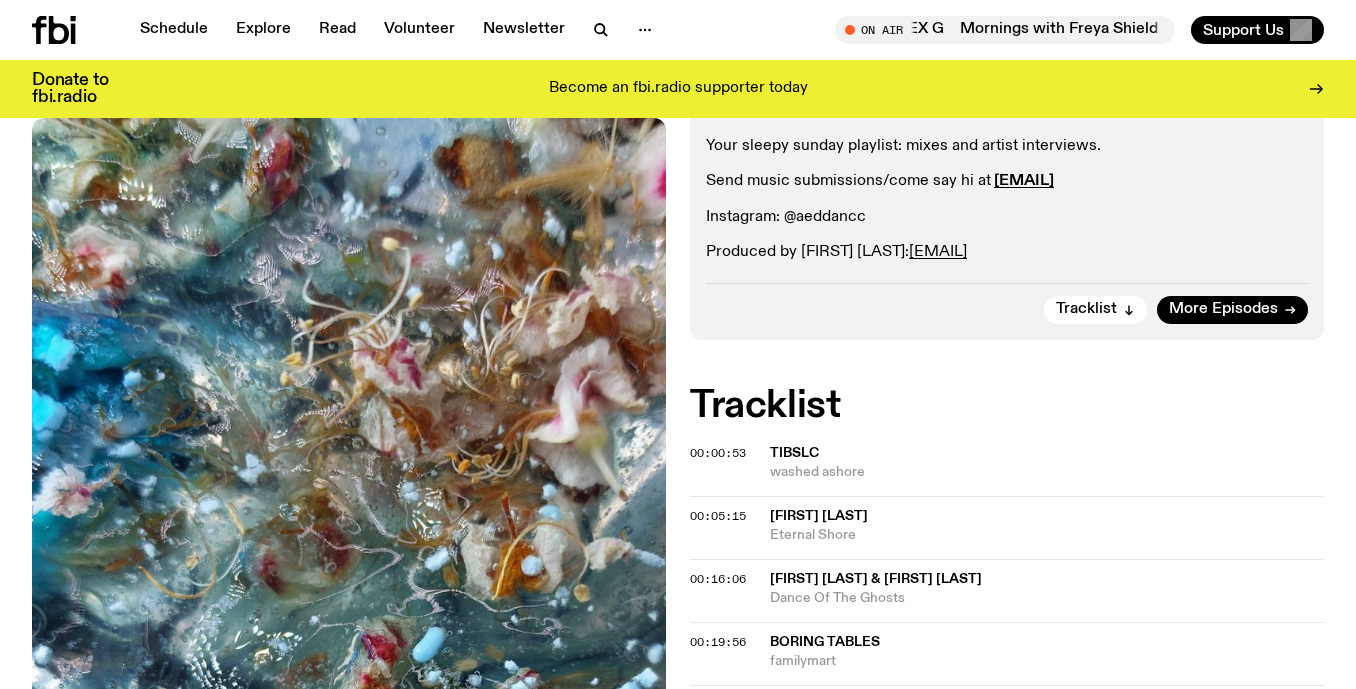 scroll, scrollTop: 0, scrollLeft: 0, axis: both 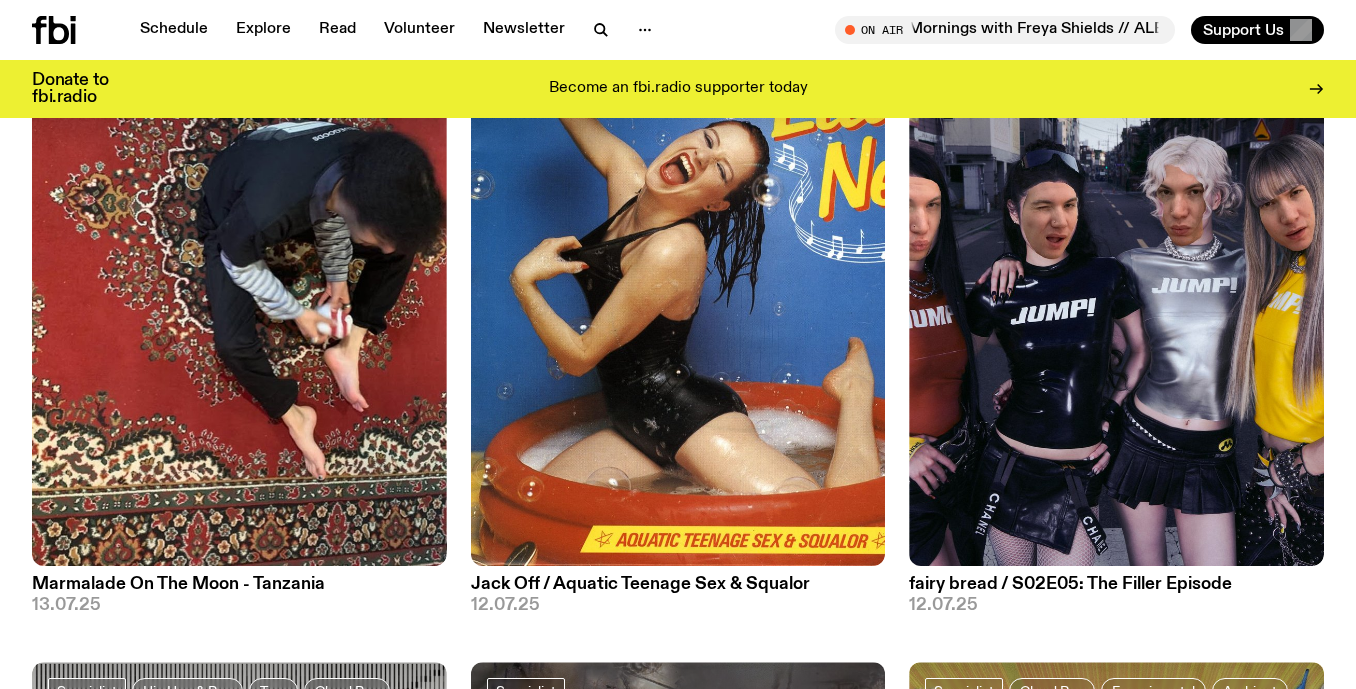 click on "Jack Off / Aquatic Teenage Sex & Squalor" at bounding box center (678, 584) 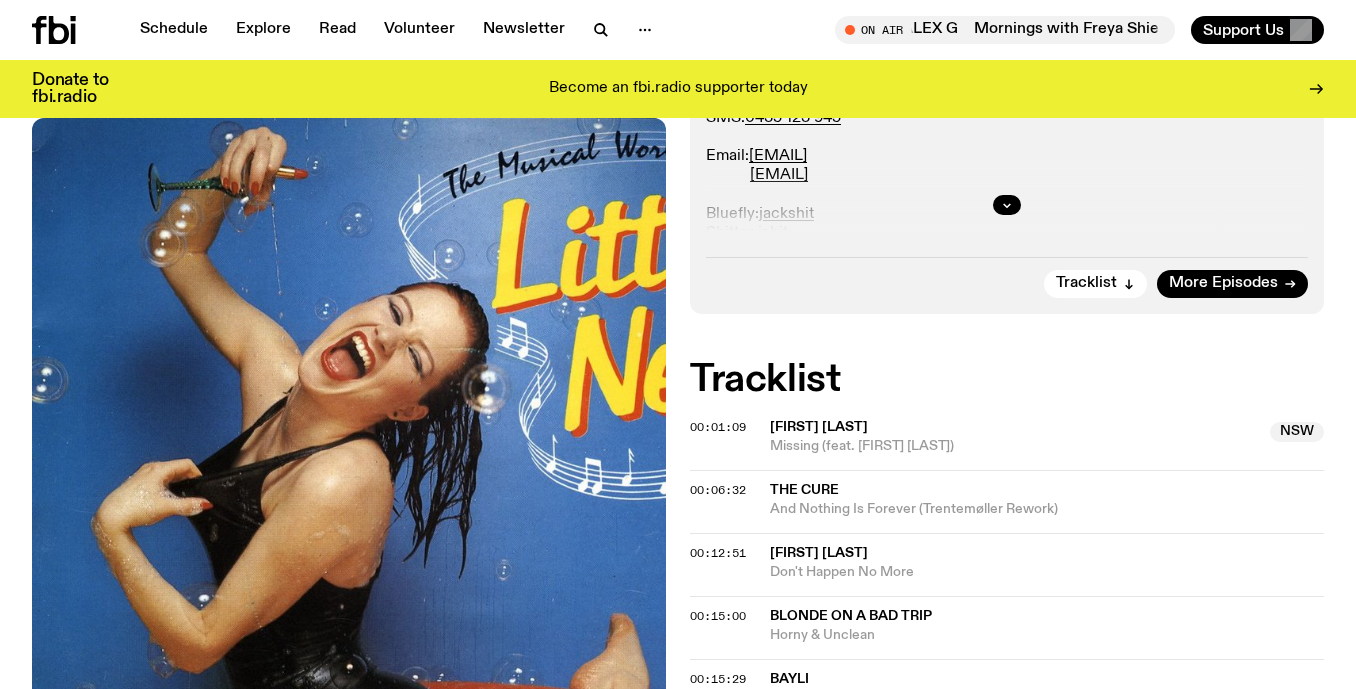 scroll, scrollTop: 0, scrollLeft: 0, axis: both 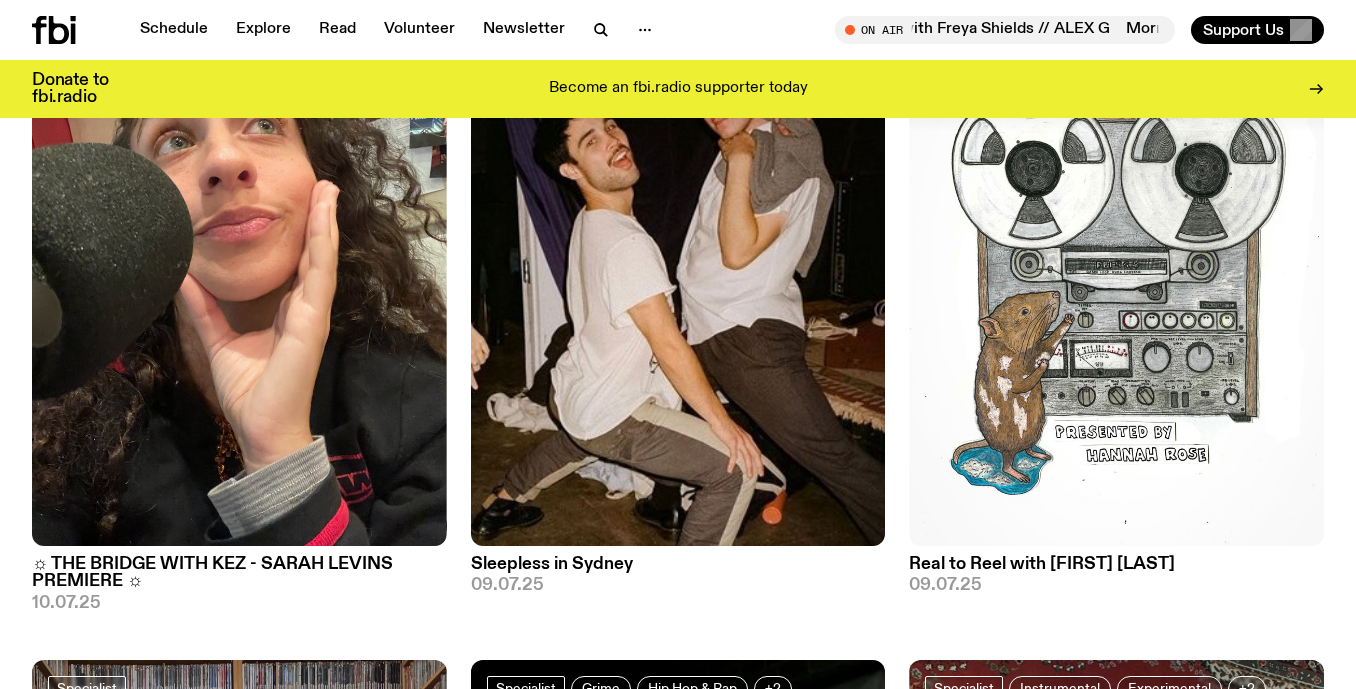 click on "☼ THE BRIDGE WITH KEZ - SARAH LEVINS PREMIERE ☼" at bounding box center (239, 573) 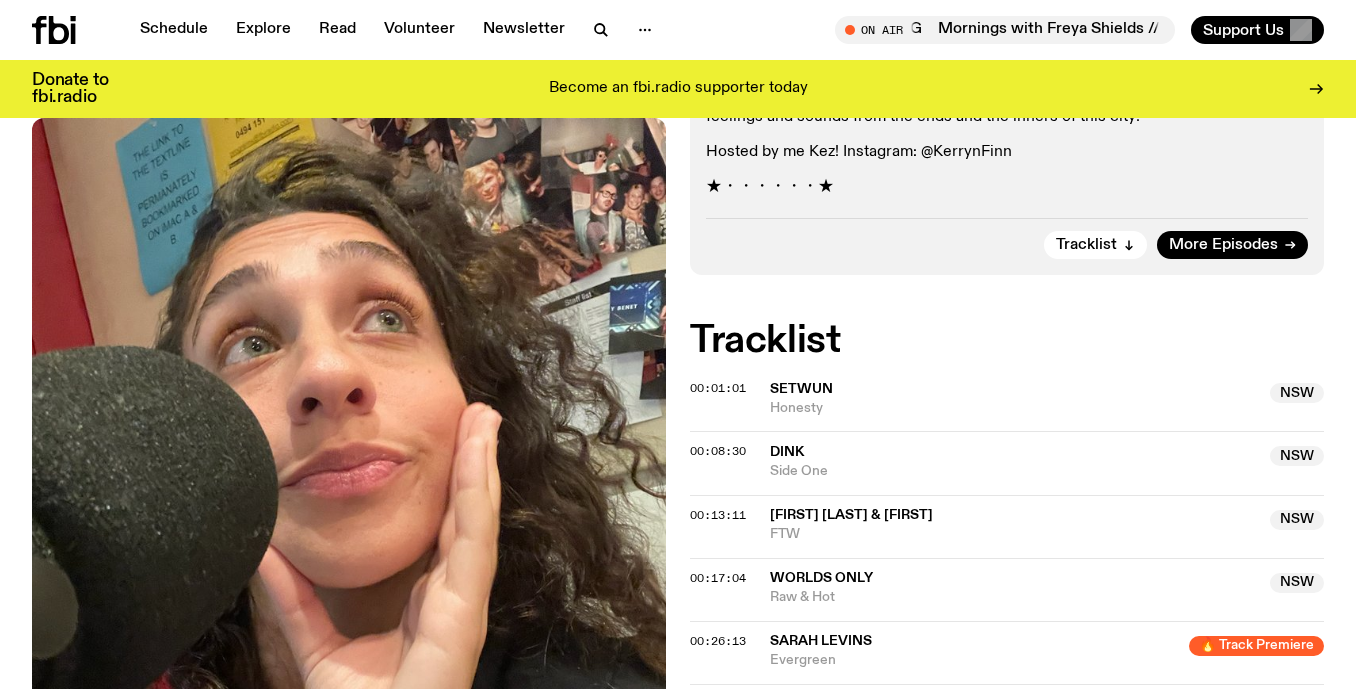 scroll, scrollTop: 0, scrollLeft: 0, axis: both 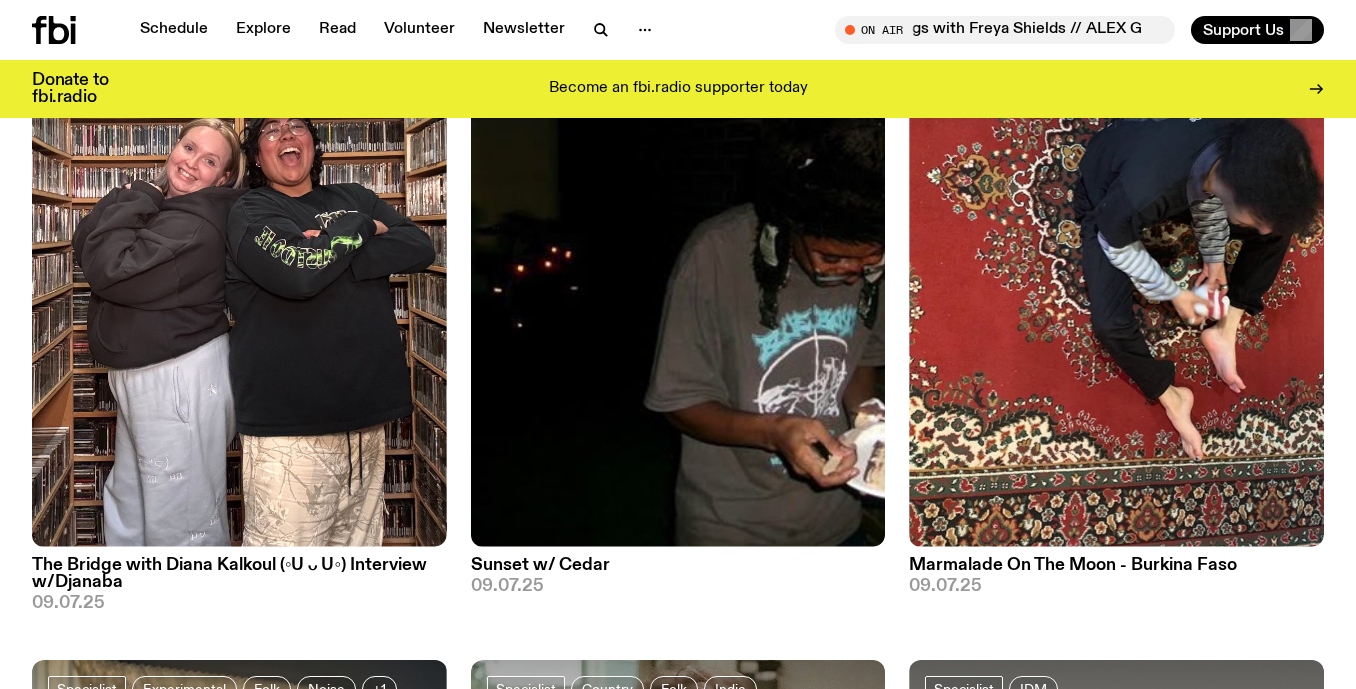 click on "The Bridge with Diana Kalkoul (◦U ᴗ U◦) Interview w/Djanaba" at bounding box center [239, 574] 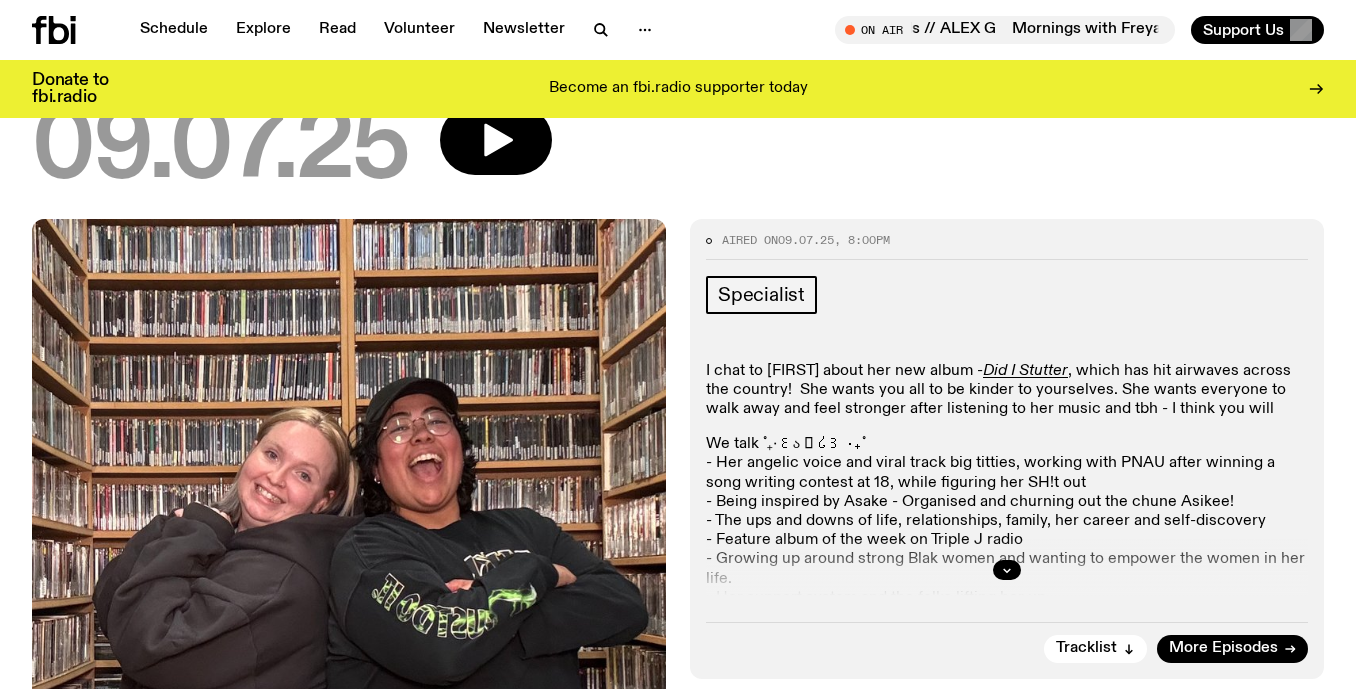scroll, scrollTop: 265, scrollLeft: 0, axis: vertical 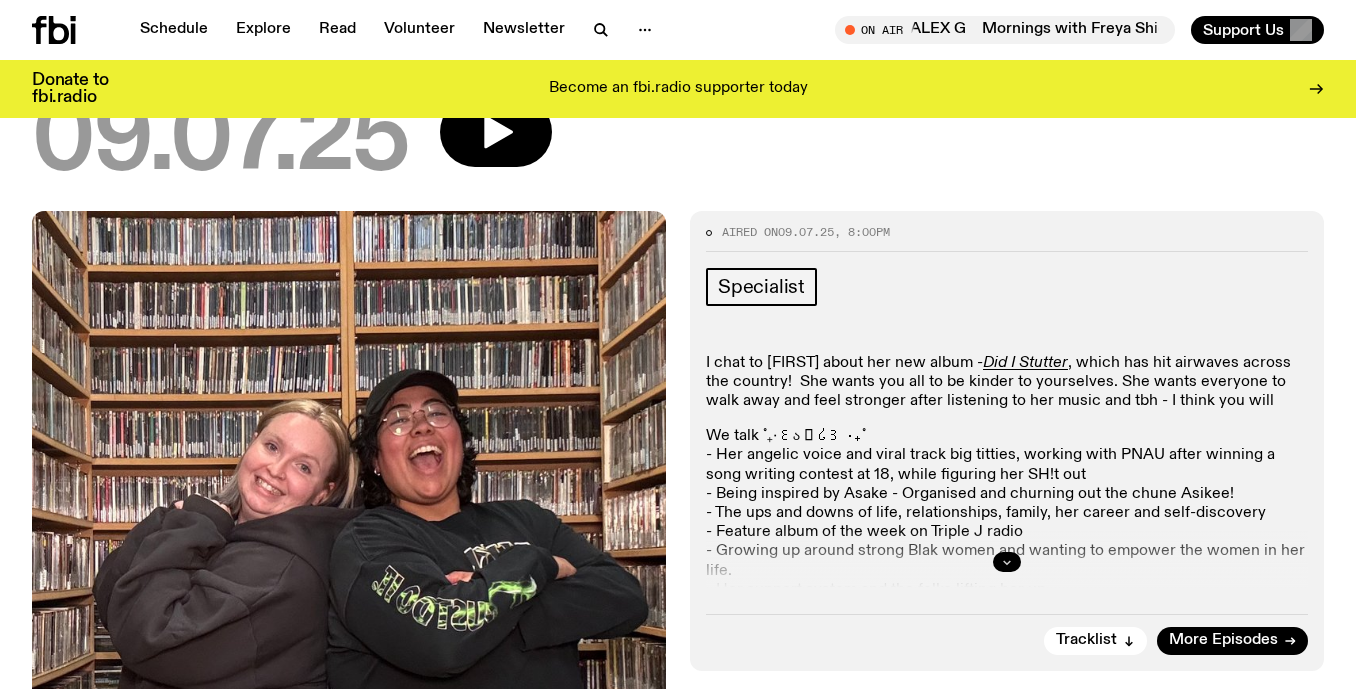 click 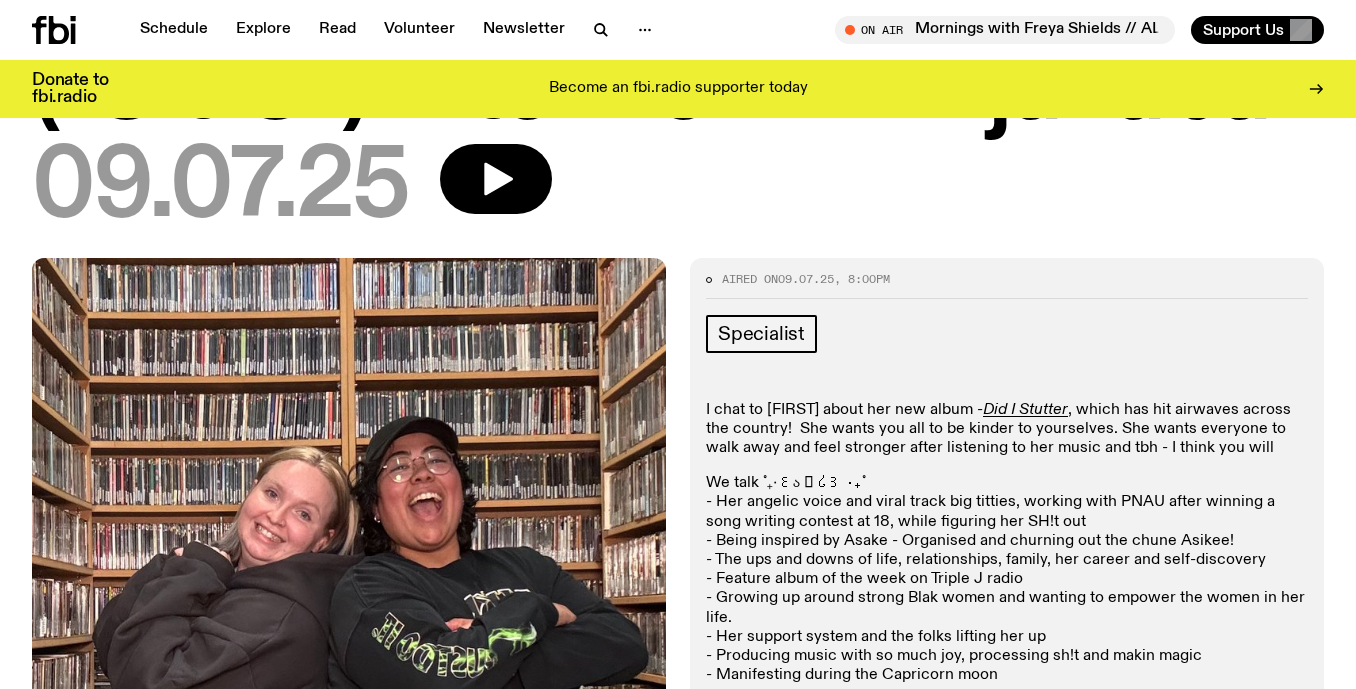 scroll, scrollTop: 0, scrollLeft: 0, axis: both 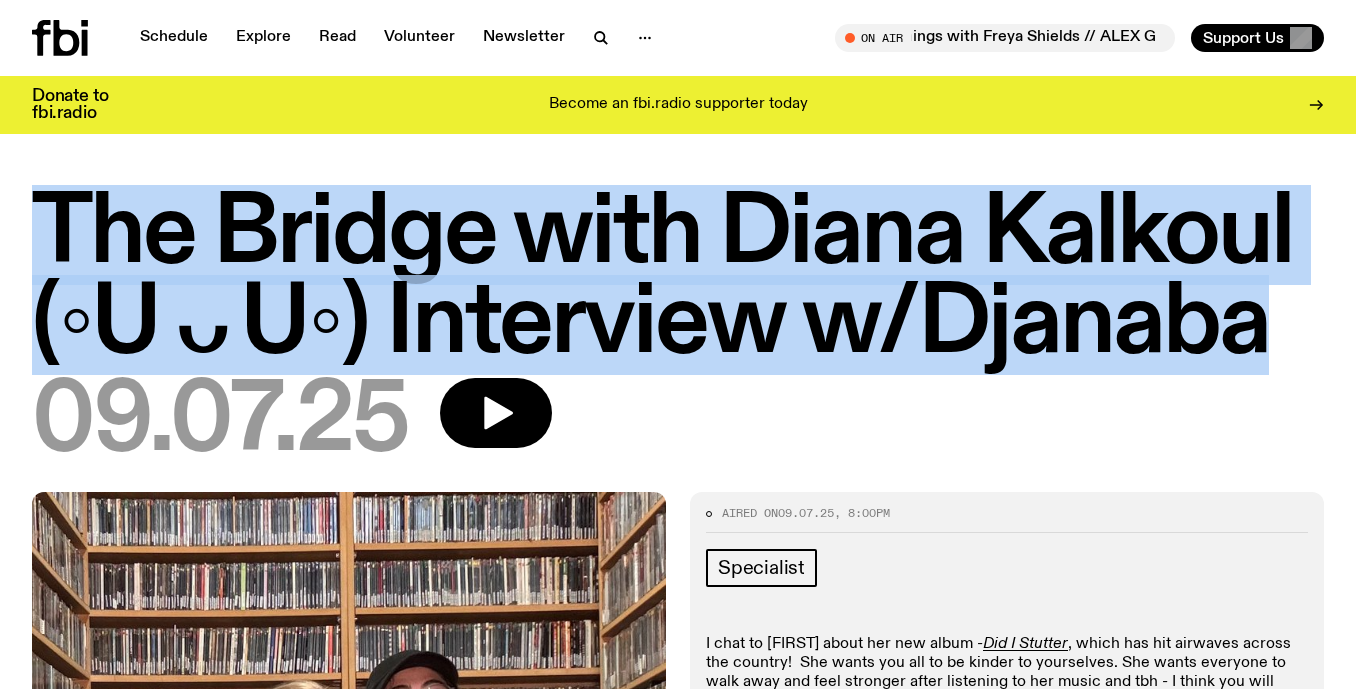 drag, startPoint x: 36, startPoint y: 215, endPoint x: 1321, endPoint y: 300, distance: 1287.8082 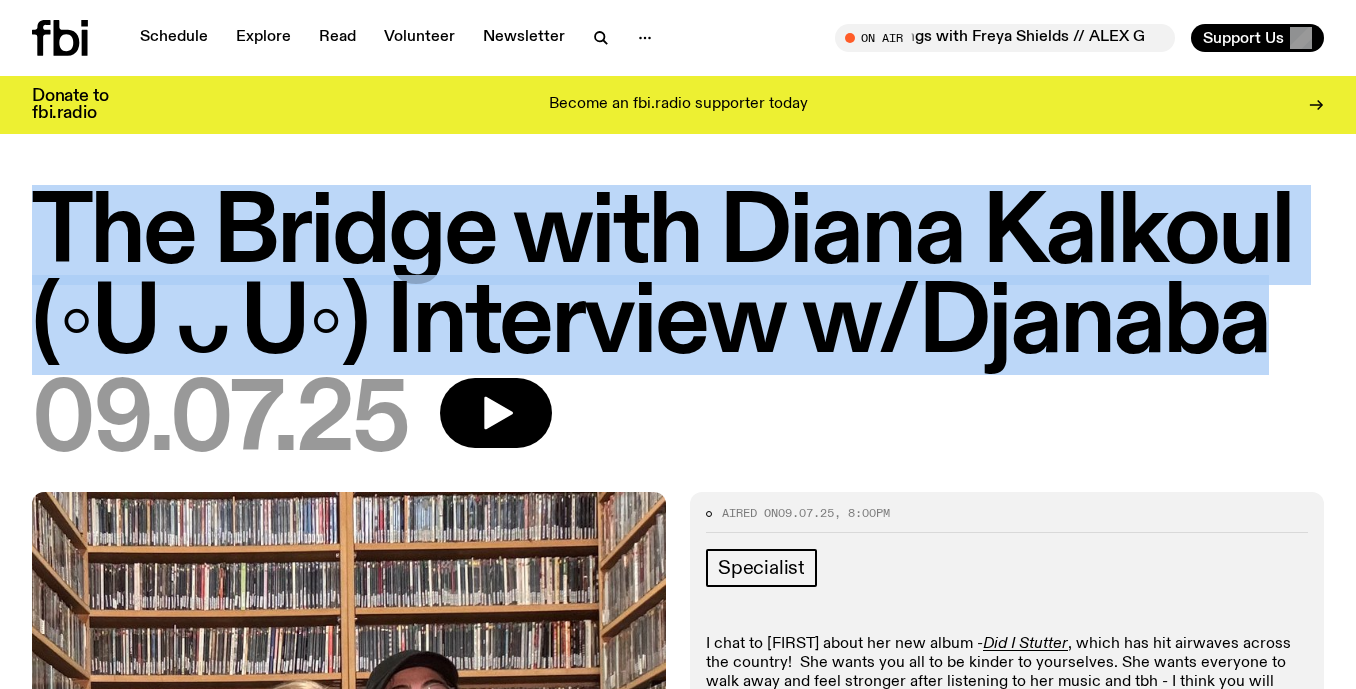 copy on "The Bridge with Diana Kalkoul (◦U ᴗ U◦) Interview w/Djanaba" 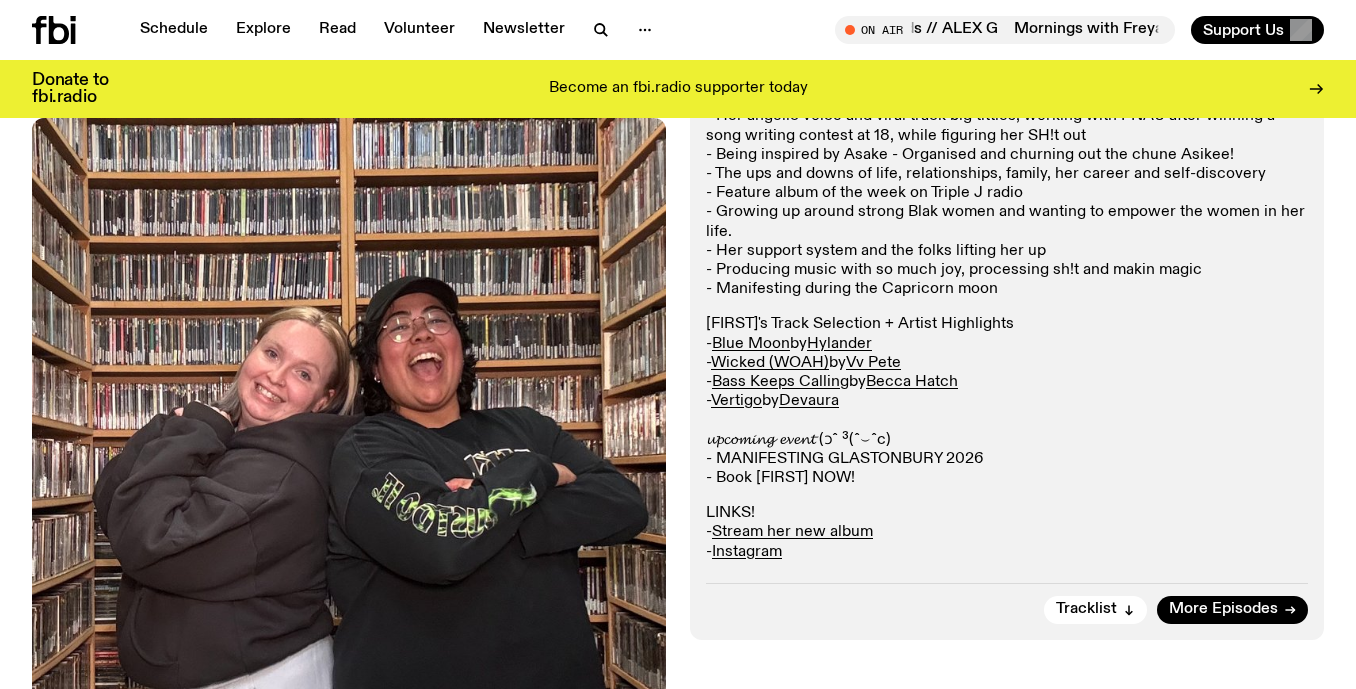 scroll, scrollTop: 0, scrollLeft: 0, axis: both 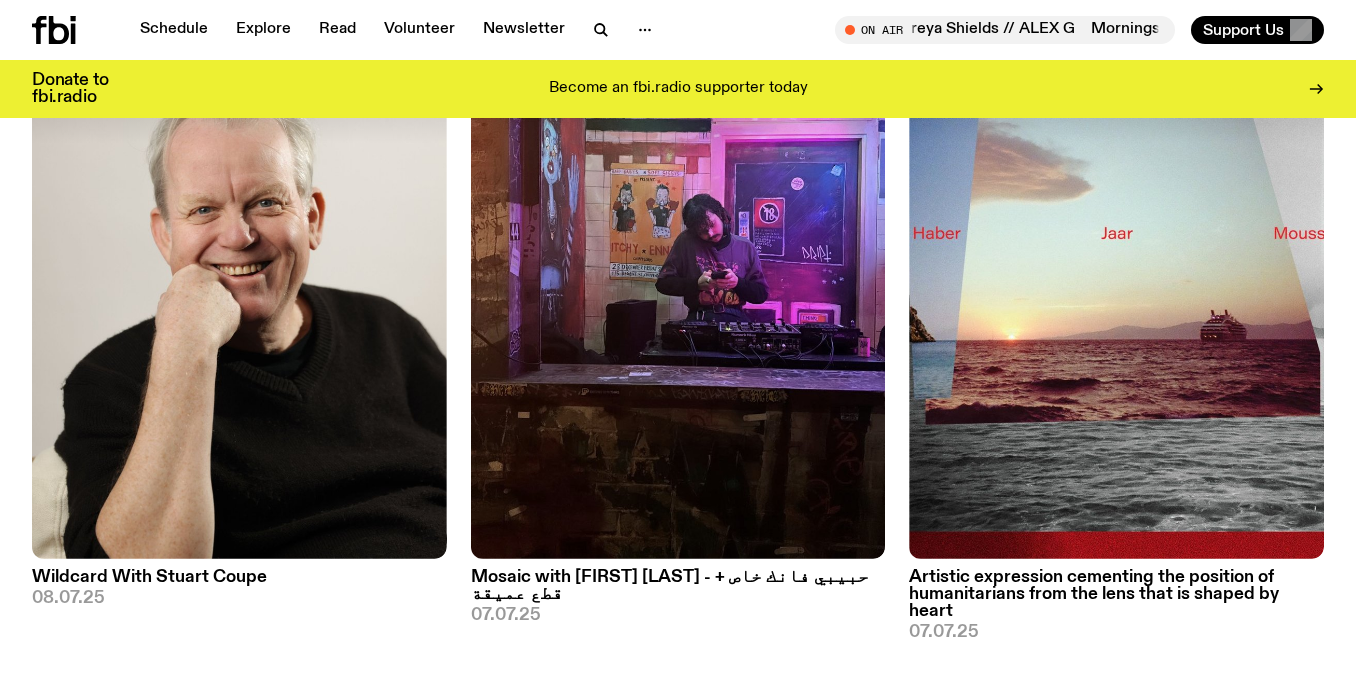 click on "Artistic expression cementing the position of humanitarians from the lens that is shaped by heart" at bounding box center (1116, 594) 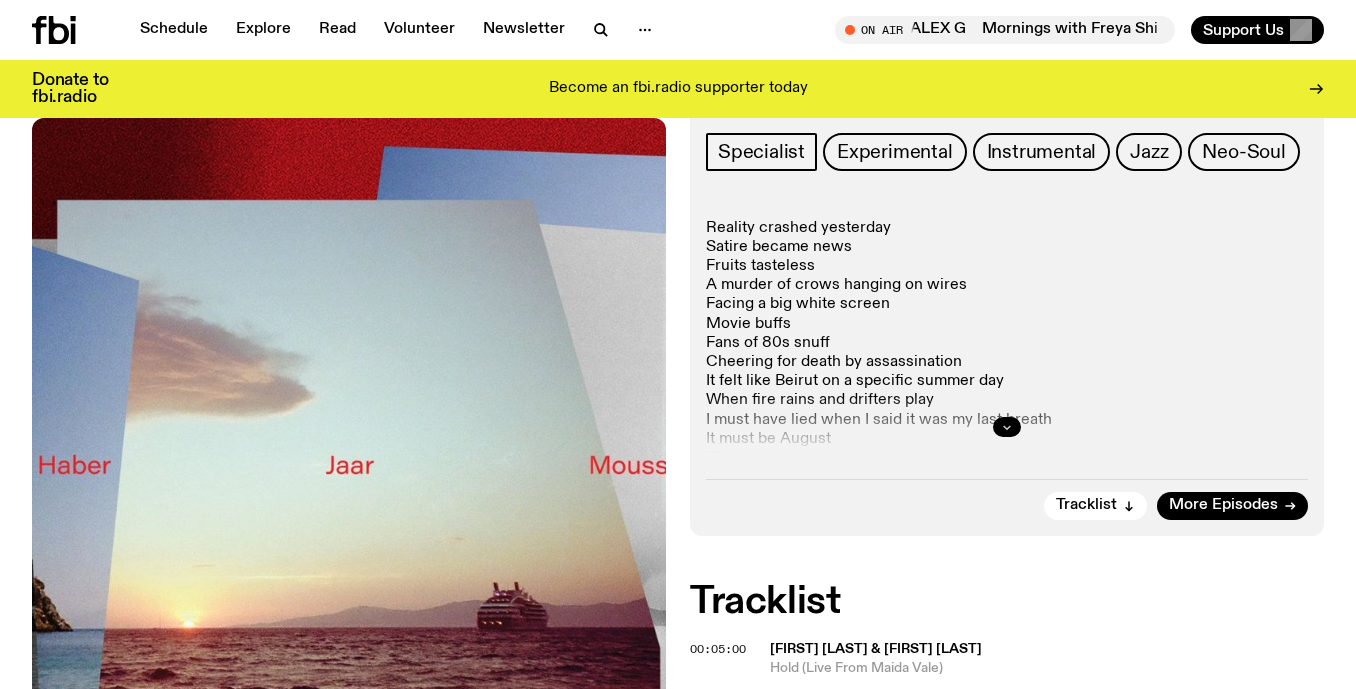 click 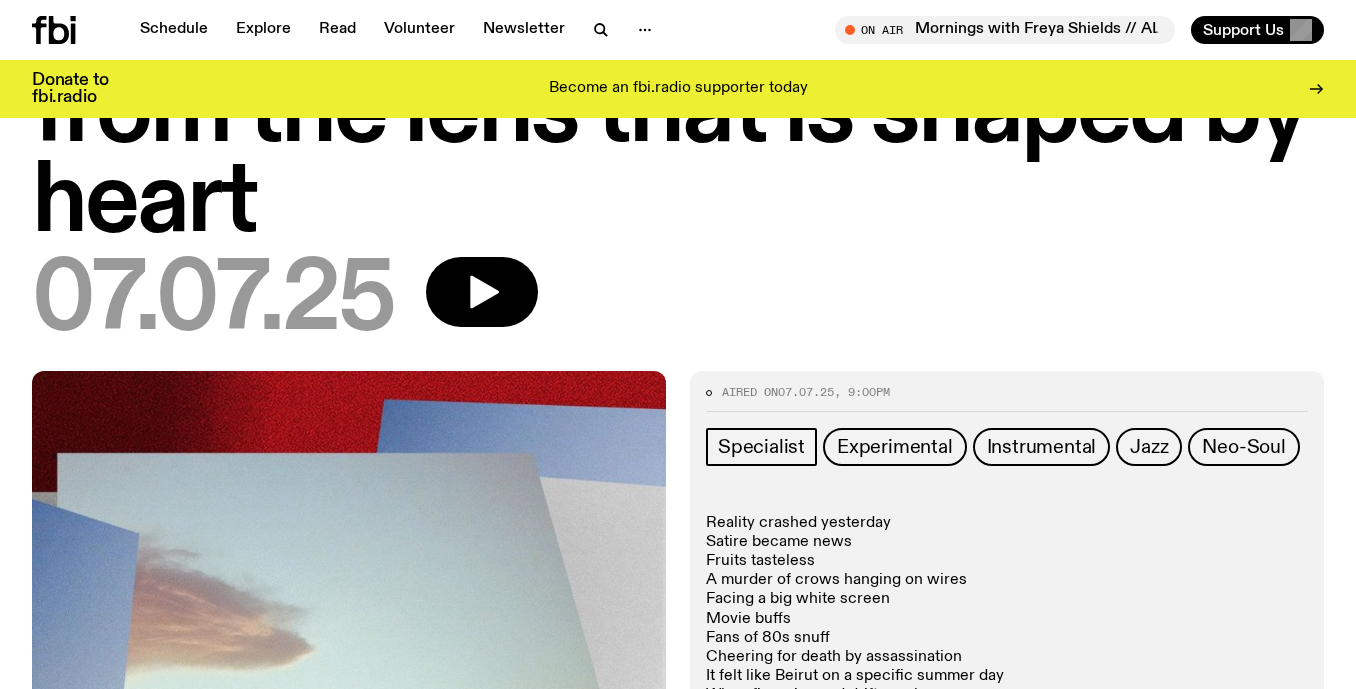 scroll, scrollTop: 5, scrollLeft: 0, axis: vertical 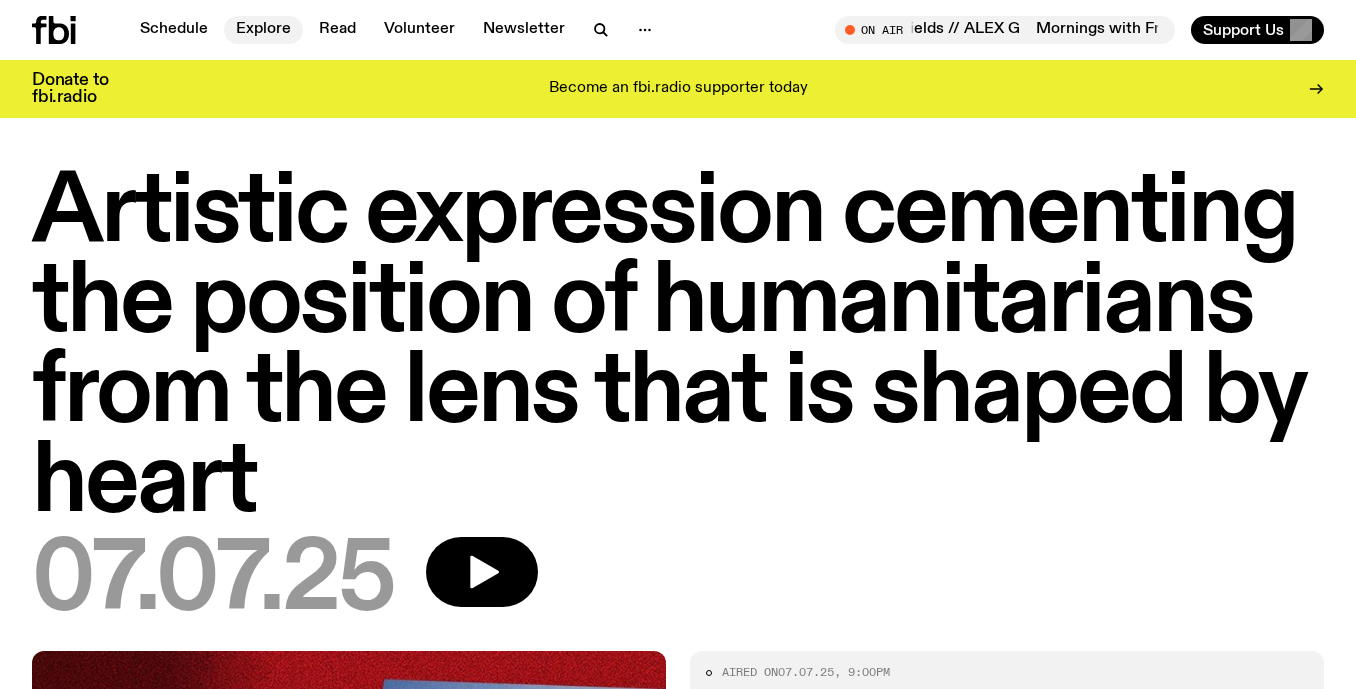 click on "Explore" at bounding box center [263, 30] 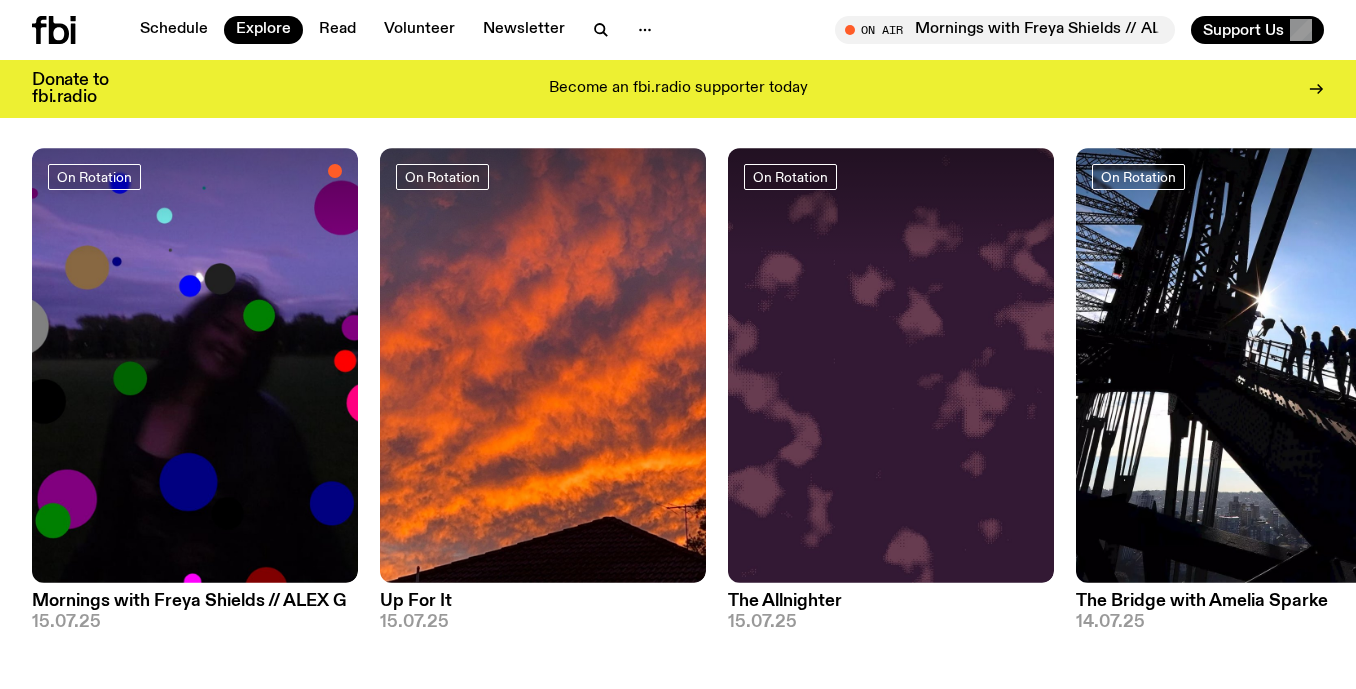 scroll, scrollTop: 861, scrollLeft: 0, axis: vertical 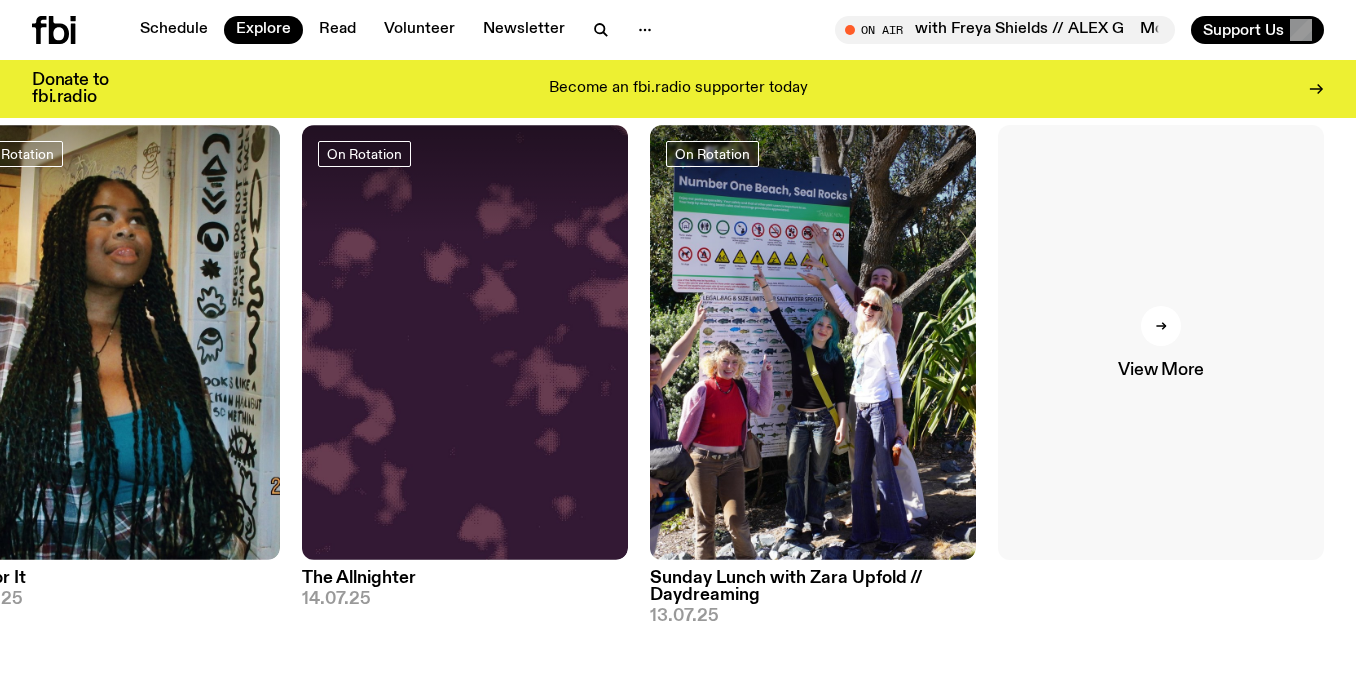 click at bounding box center [1161, 326] 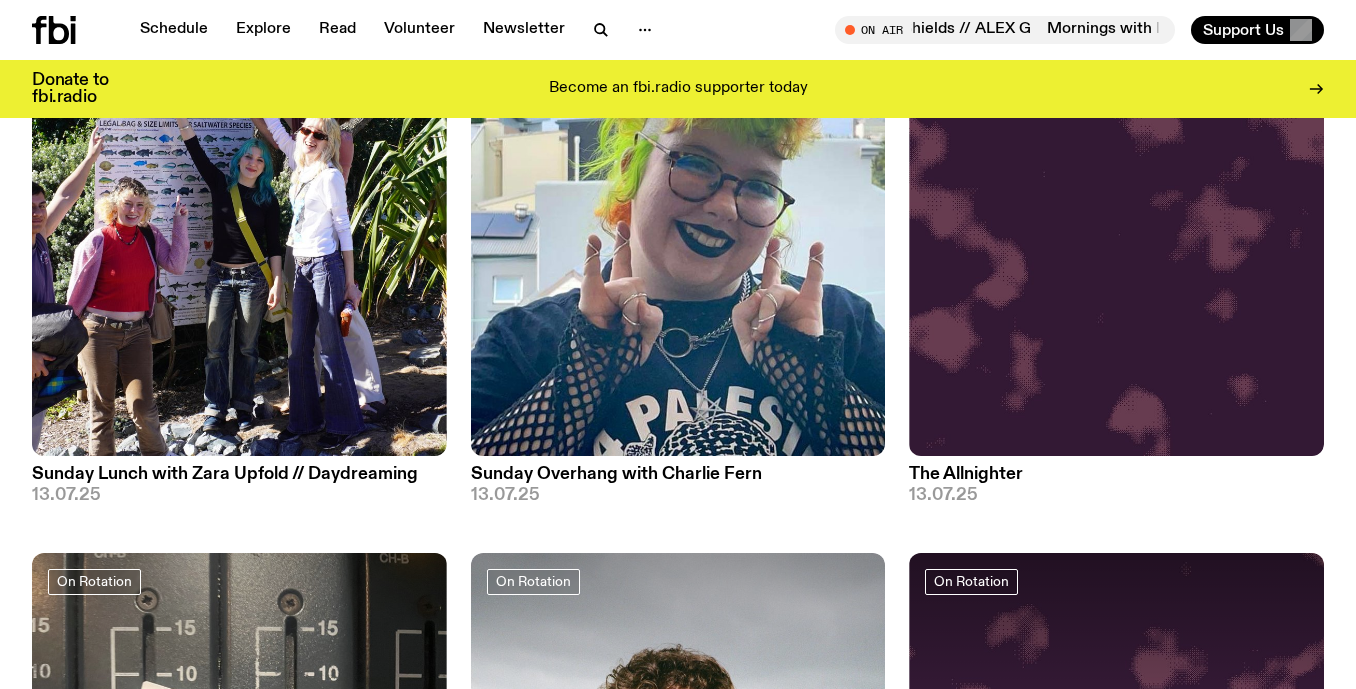scroll, scrollTop: 2352, scrollLeft: 0, axis: vertical 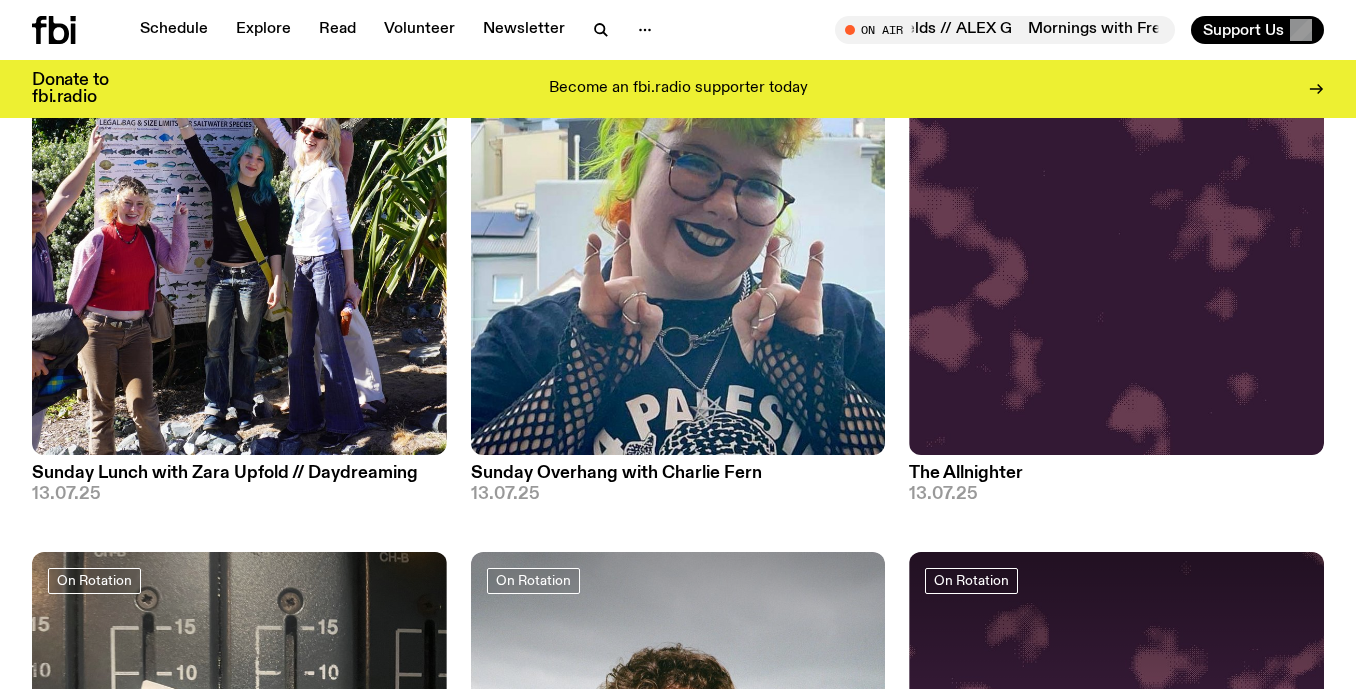 click on "Sunday Lunch with Zara Upfold // Daydreaming" at bounding box center [239, 473] 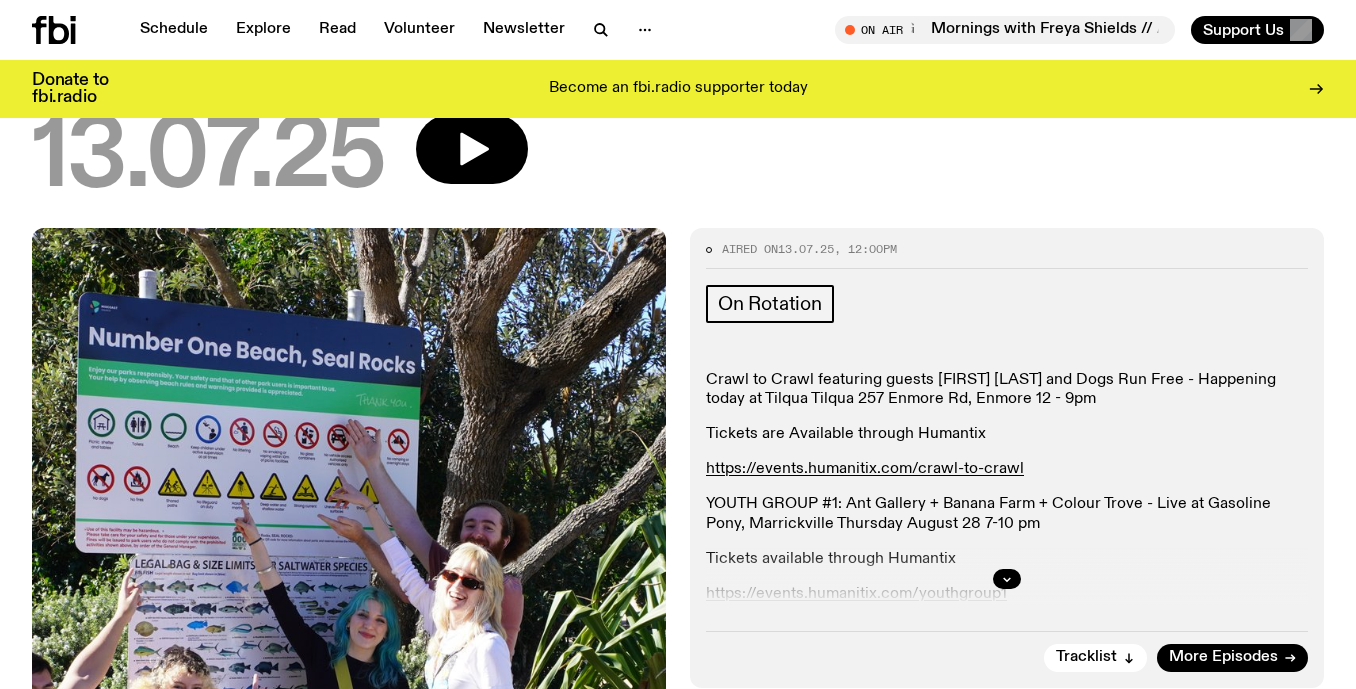 scroll, scrollTop: 279, scrollLeft: 0, axis: vertical 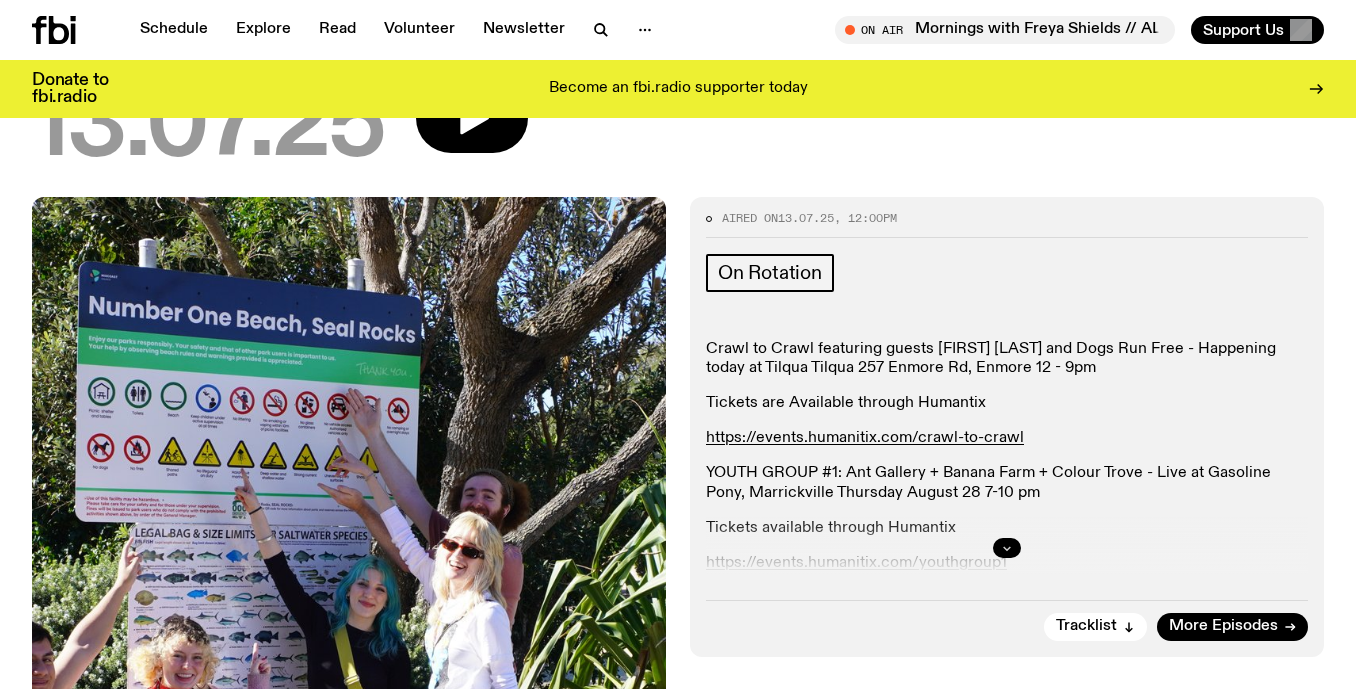 click at bounding box center [1007, 548] 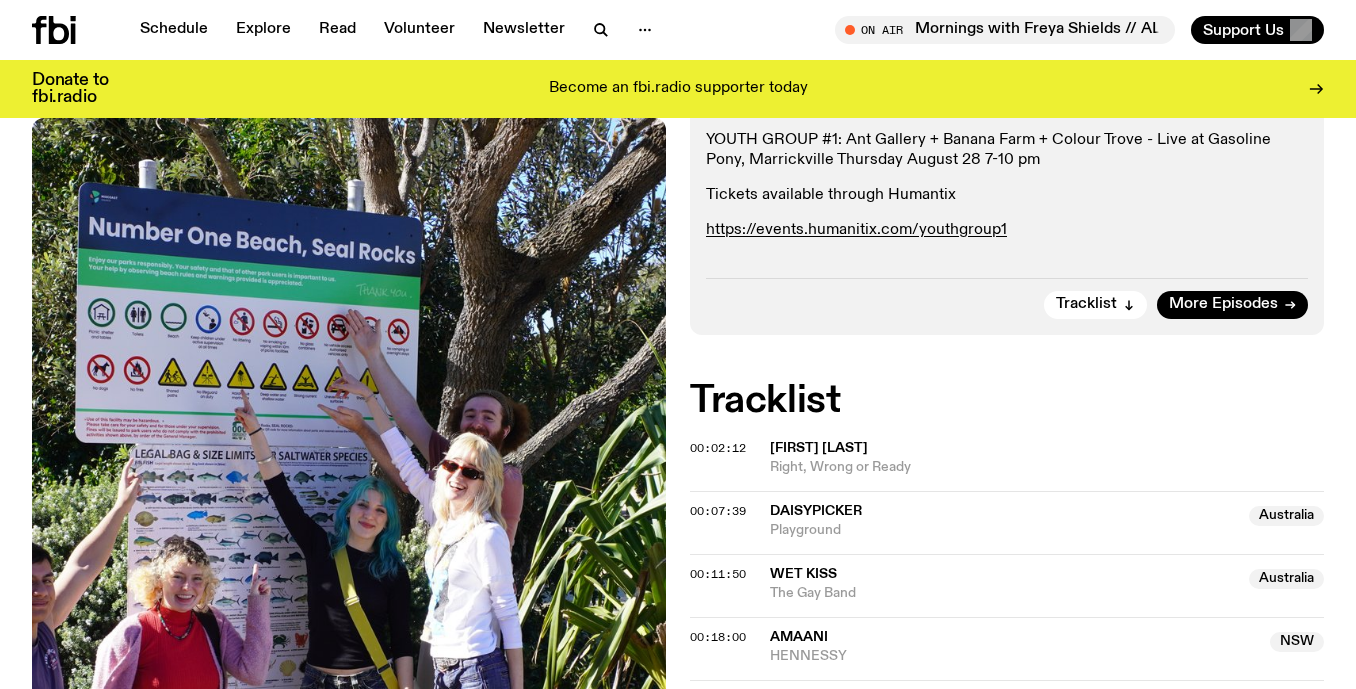 scroll, scrollTop: 754, scrollLeft: 0, axis: vertical 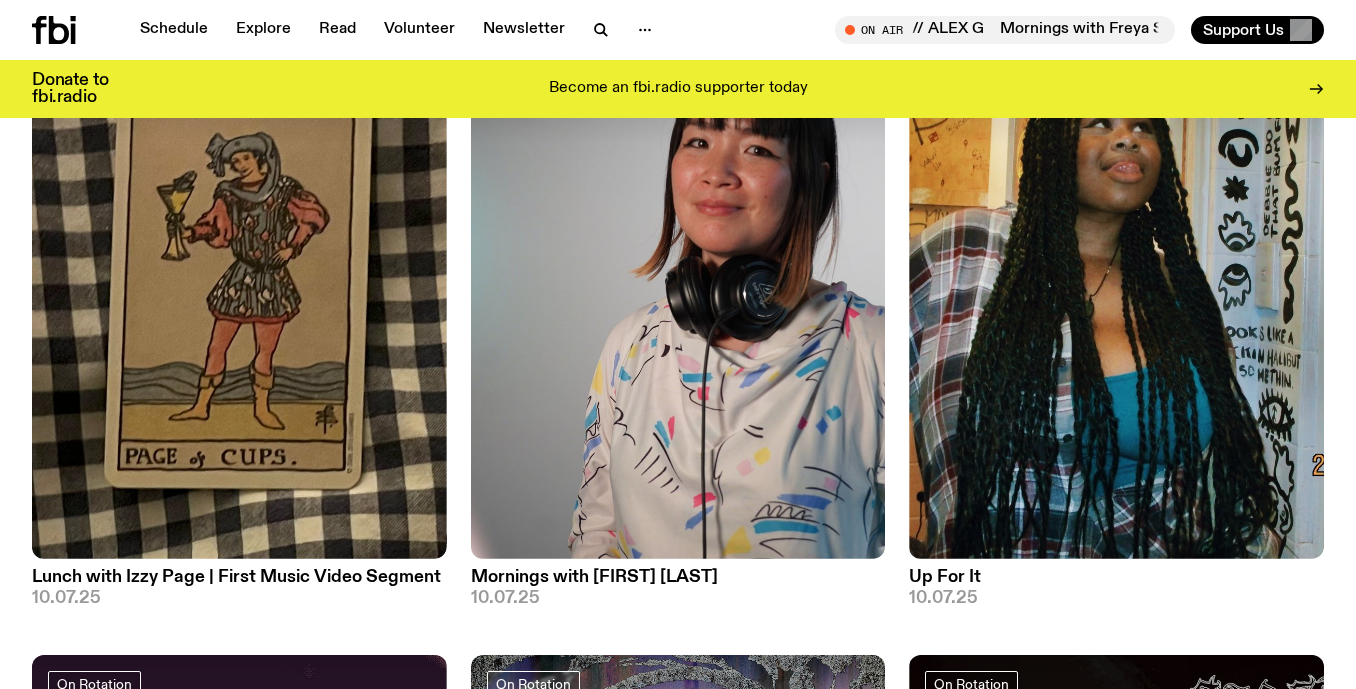 click on "Lunch with Izzy Page | First Music Video Segment" at bounding box center (239, 577) 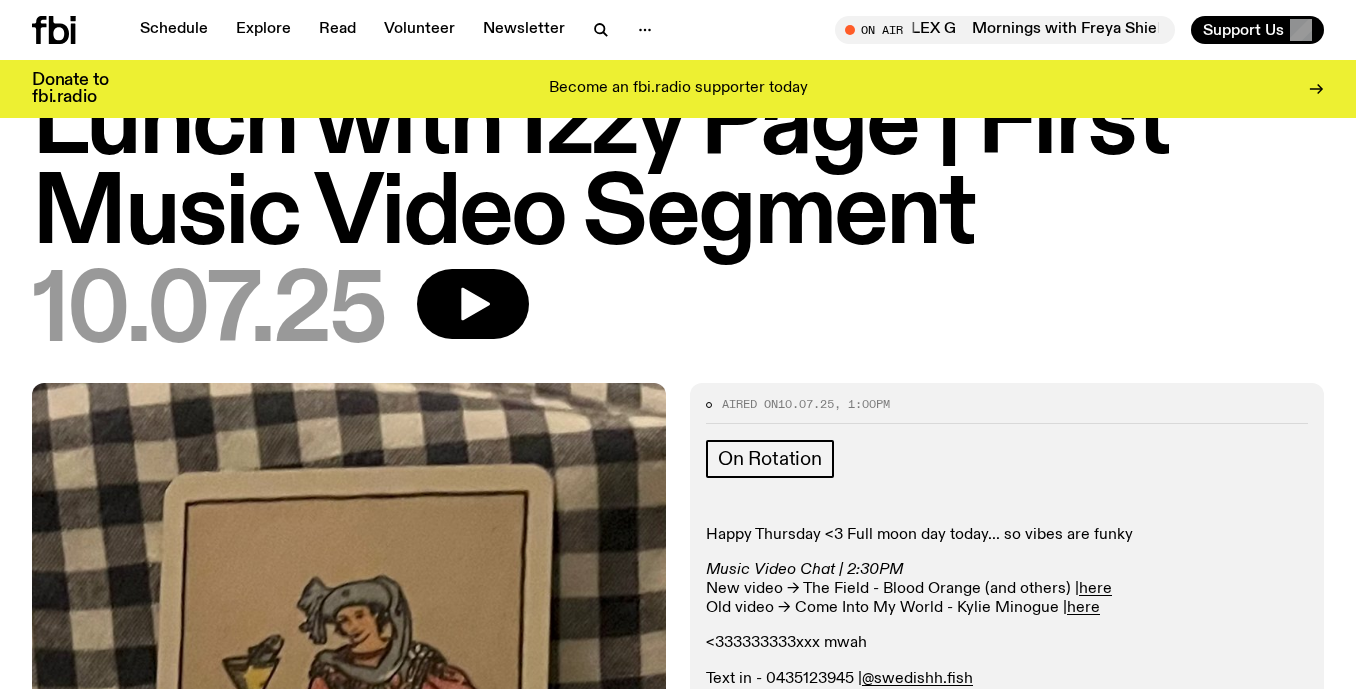 scroll, scrollTop: 0, scrollLeft: 0, axis: both 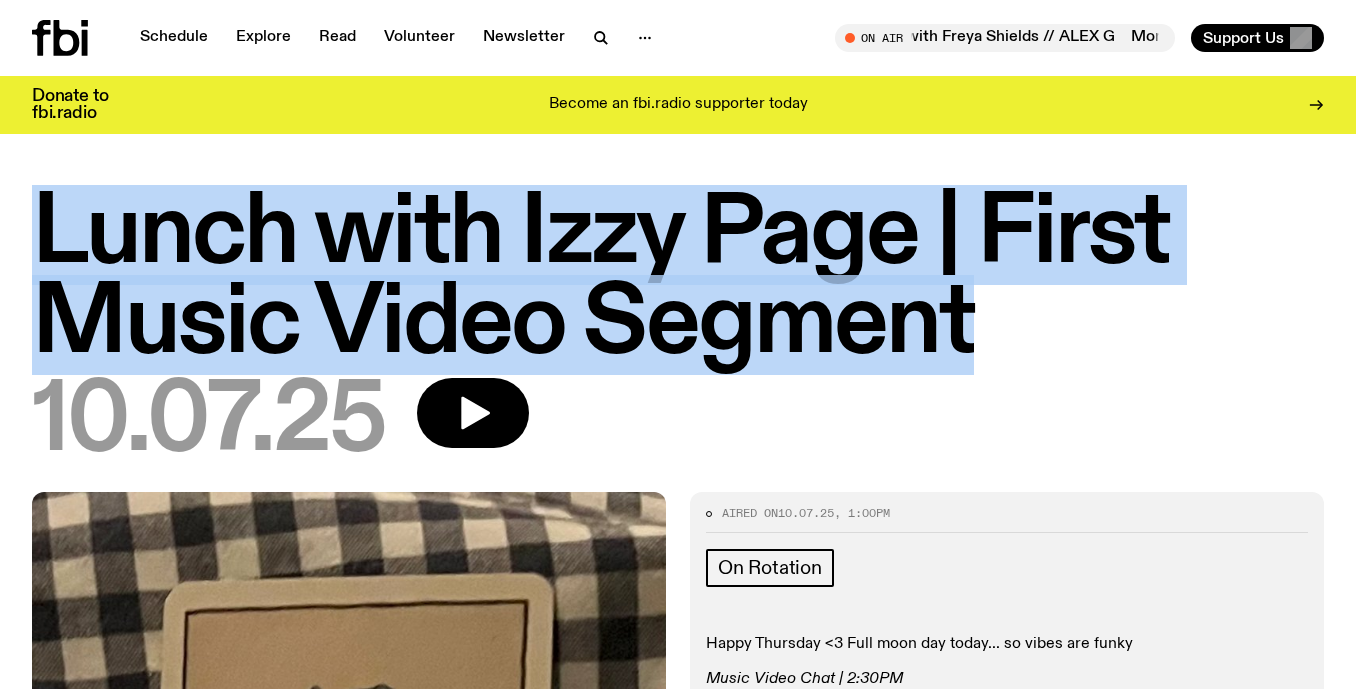 drag, startPoint x: 34, startPoint y: 226, endPoint x: 983, endPoint y: 331, distance: 954.7911 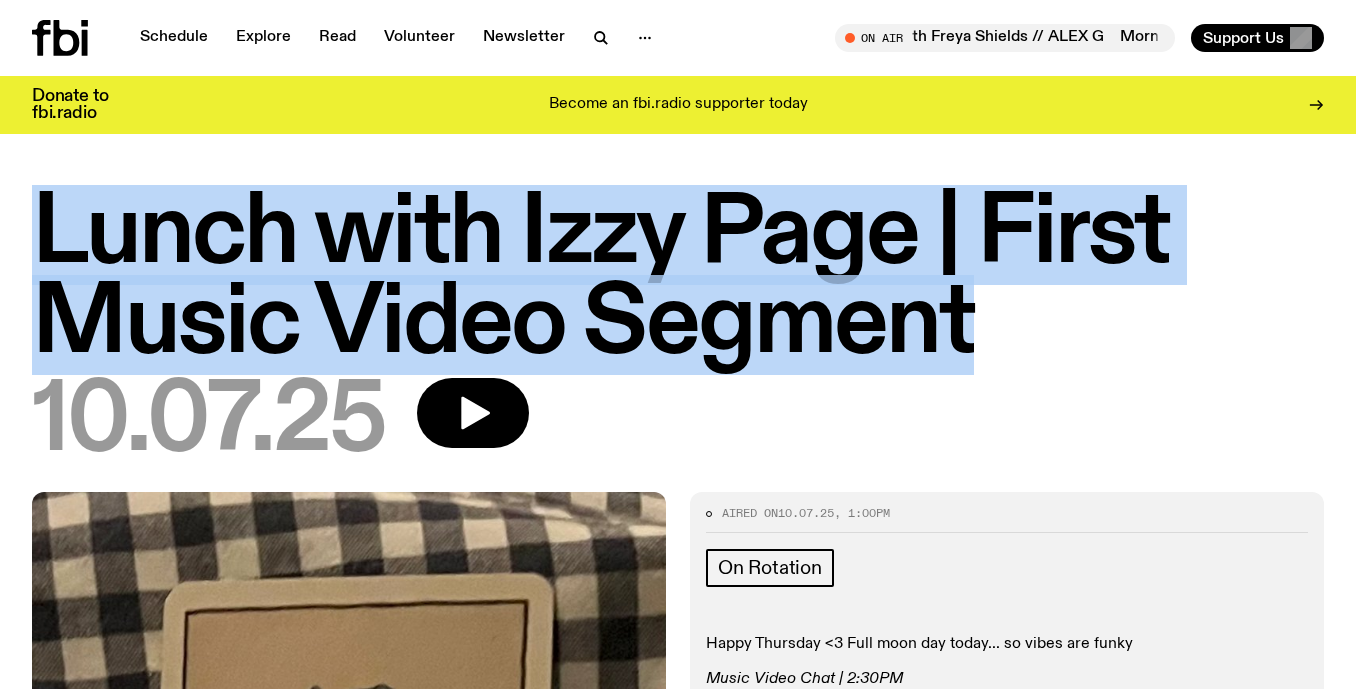 copy on "Lunch with Izzy Page | First Music Video Segment" 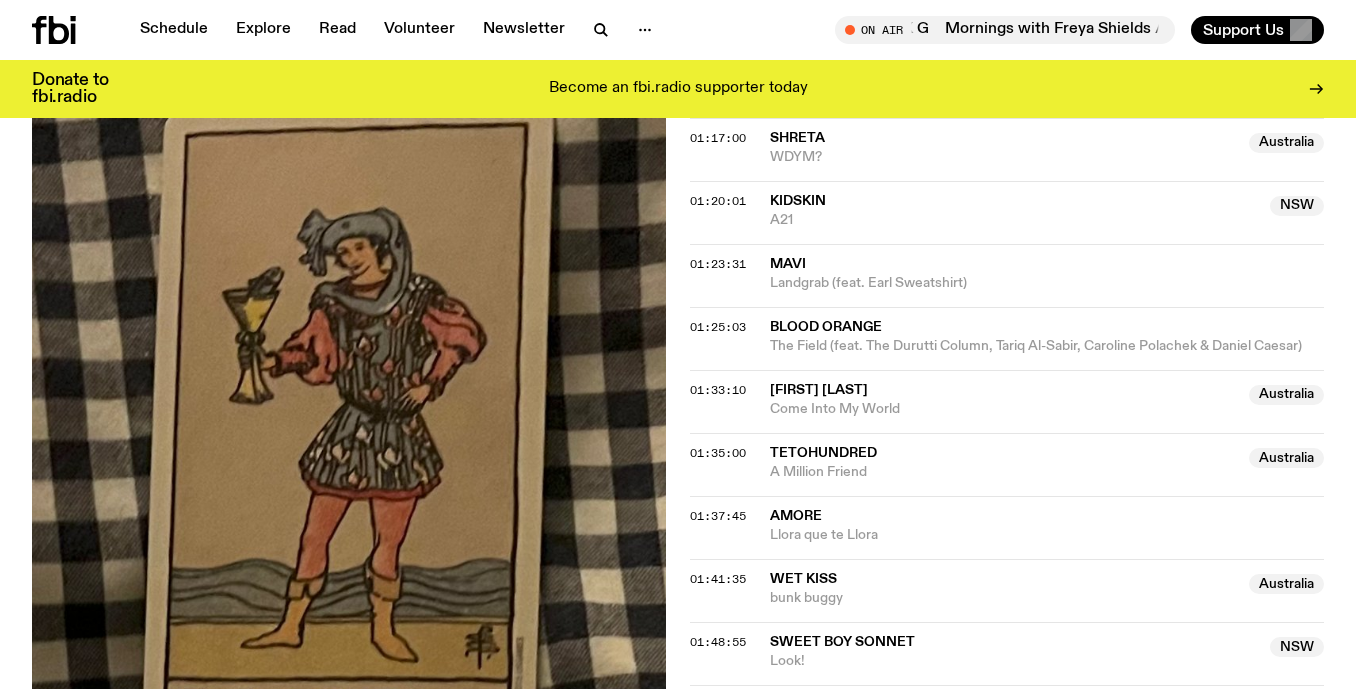 scroll, scrollTop: 1843, scrollLeft: 0, axis: vertical 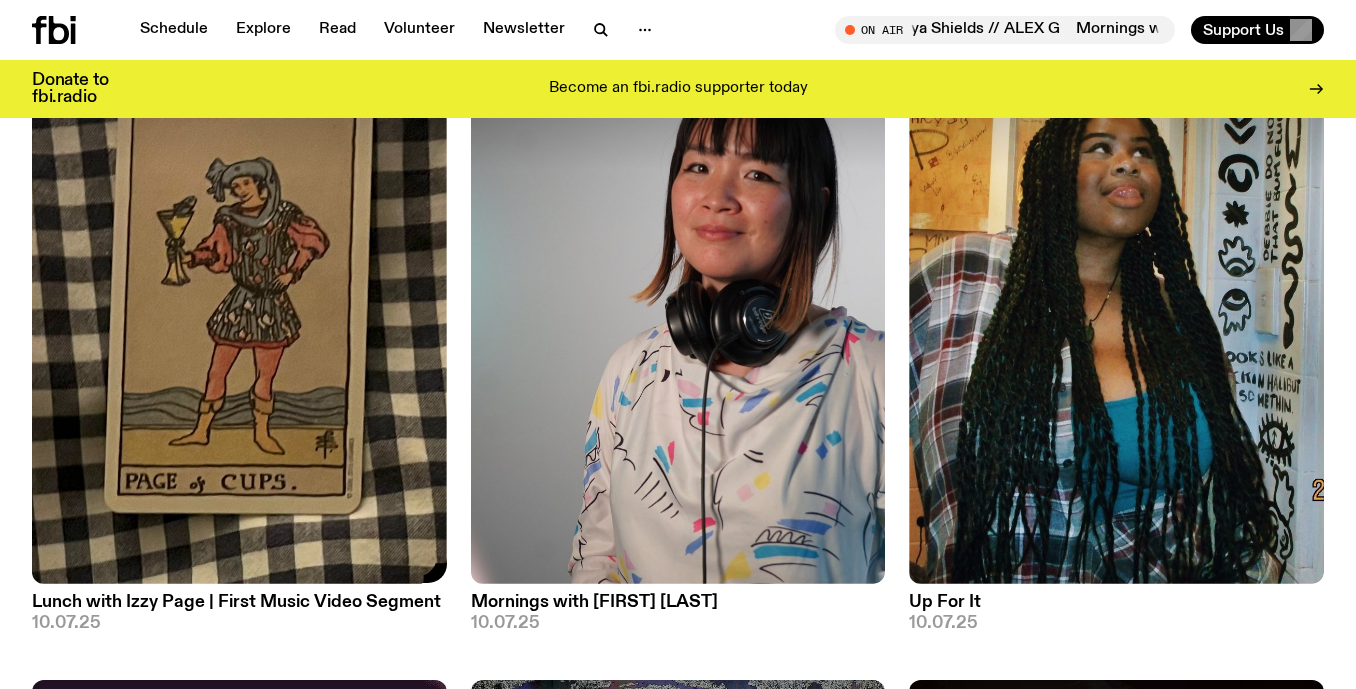 click on "Lunch with Izzy Page | First Music Video Segment" at bounding box center (239, 602) 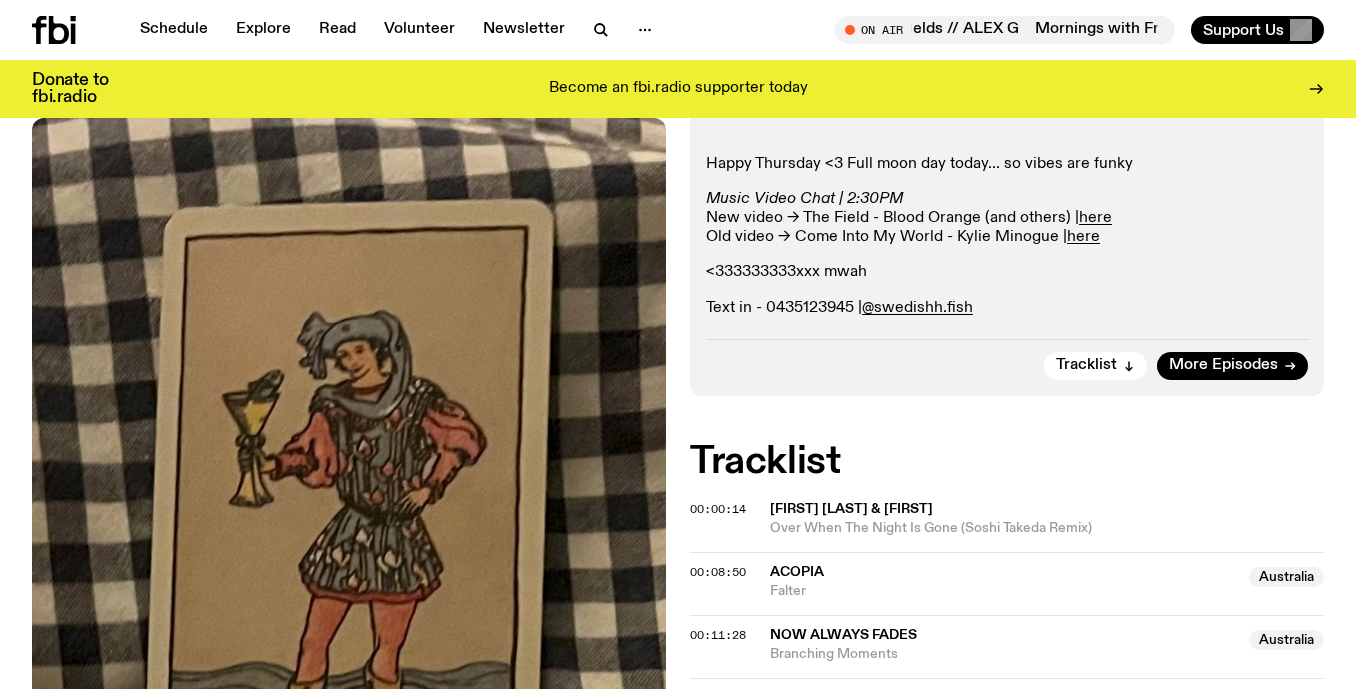 scroll, scrollTop: 448, scrollLeft: 0, axis: vertical 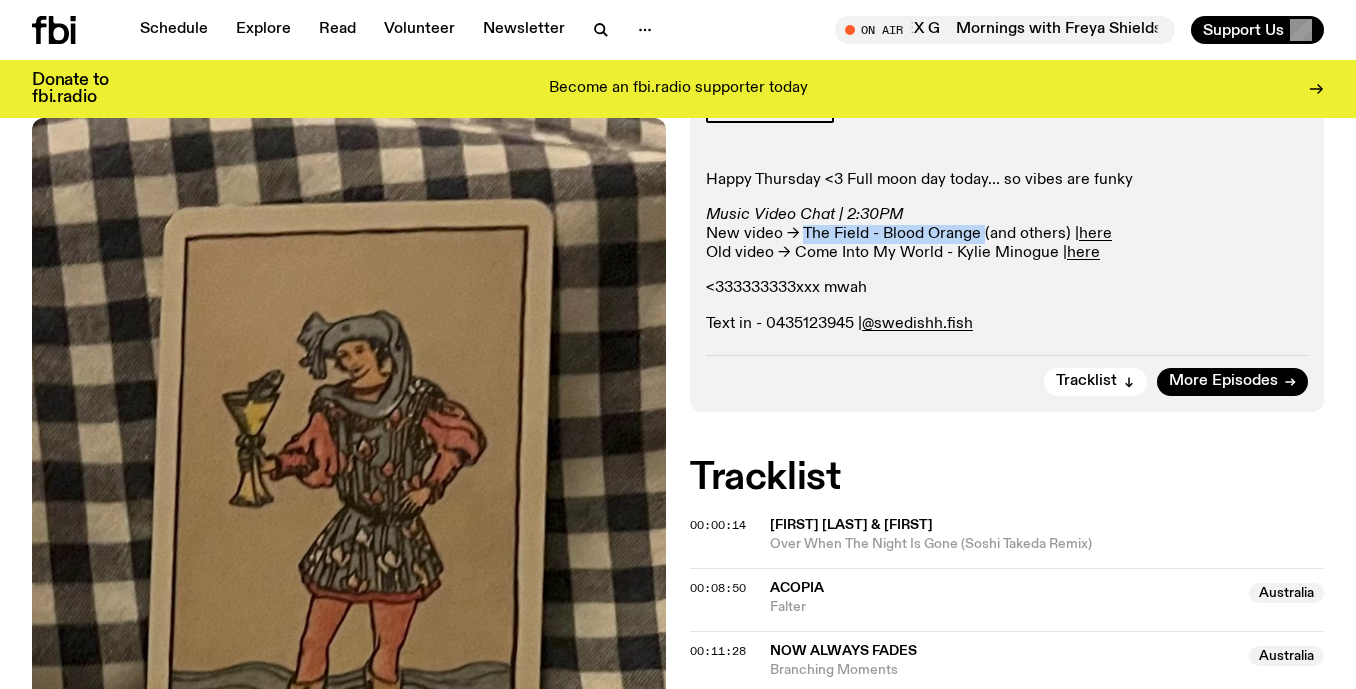 drag, startPoint x: 800, startPoint y: 236, endPoint x: 980, endPoint y: 228, distance: 180.17769 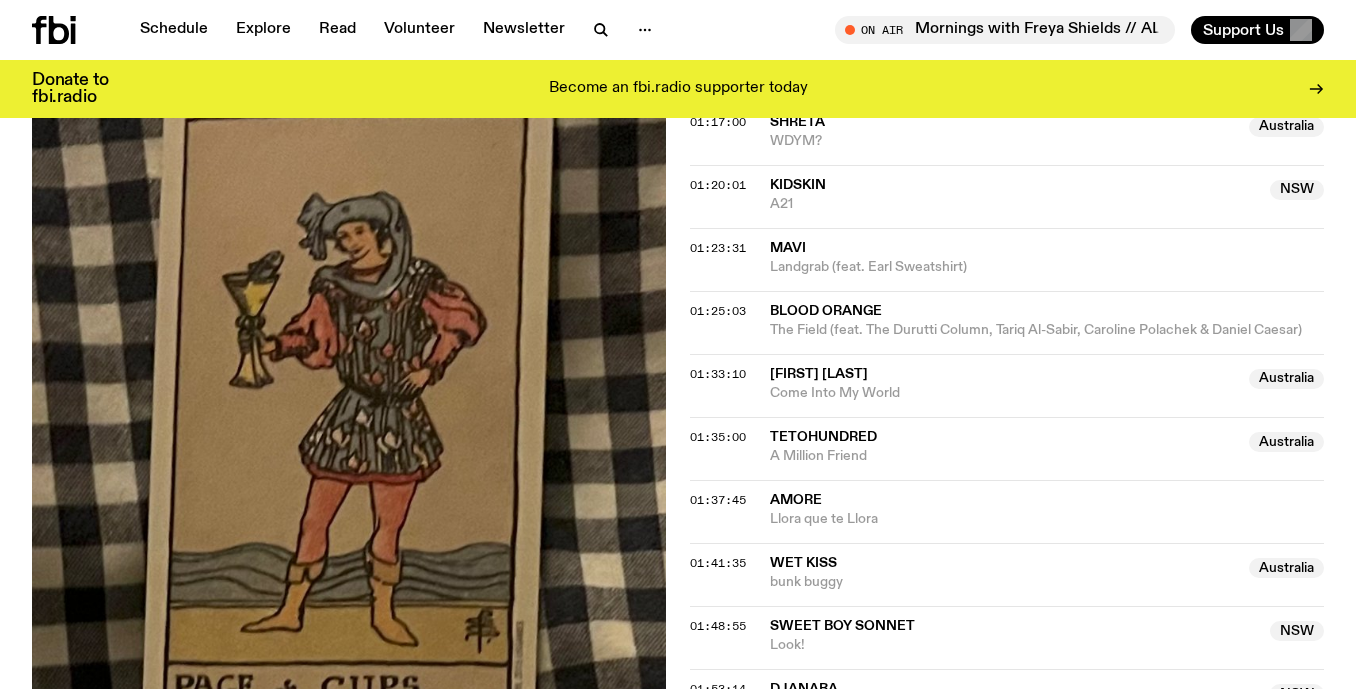 scroll, scrollTop: 1865, scrollLeft: 0, axis: vertical 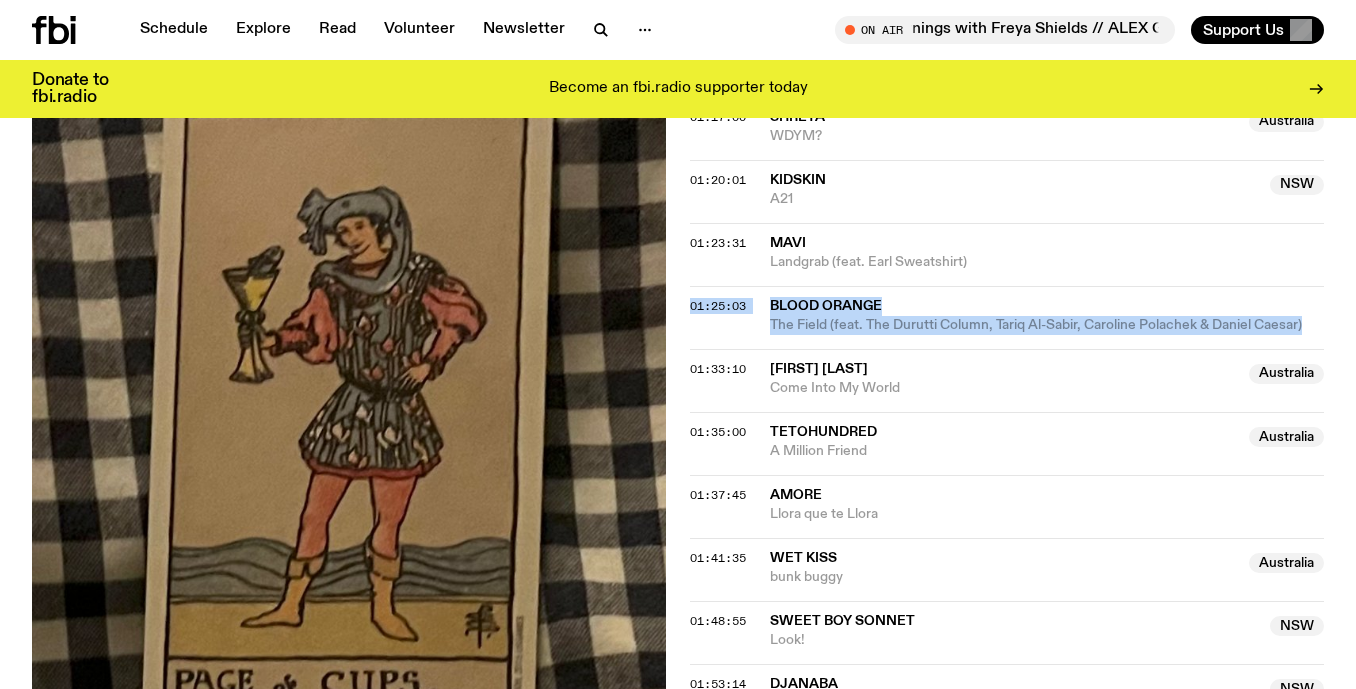 drag, startPoint x: 764, startPoint y: 299, endPoint x: 1311, endPoint y: 321, distance: 547.44226 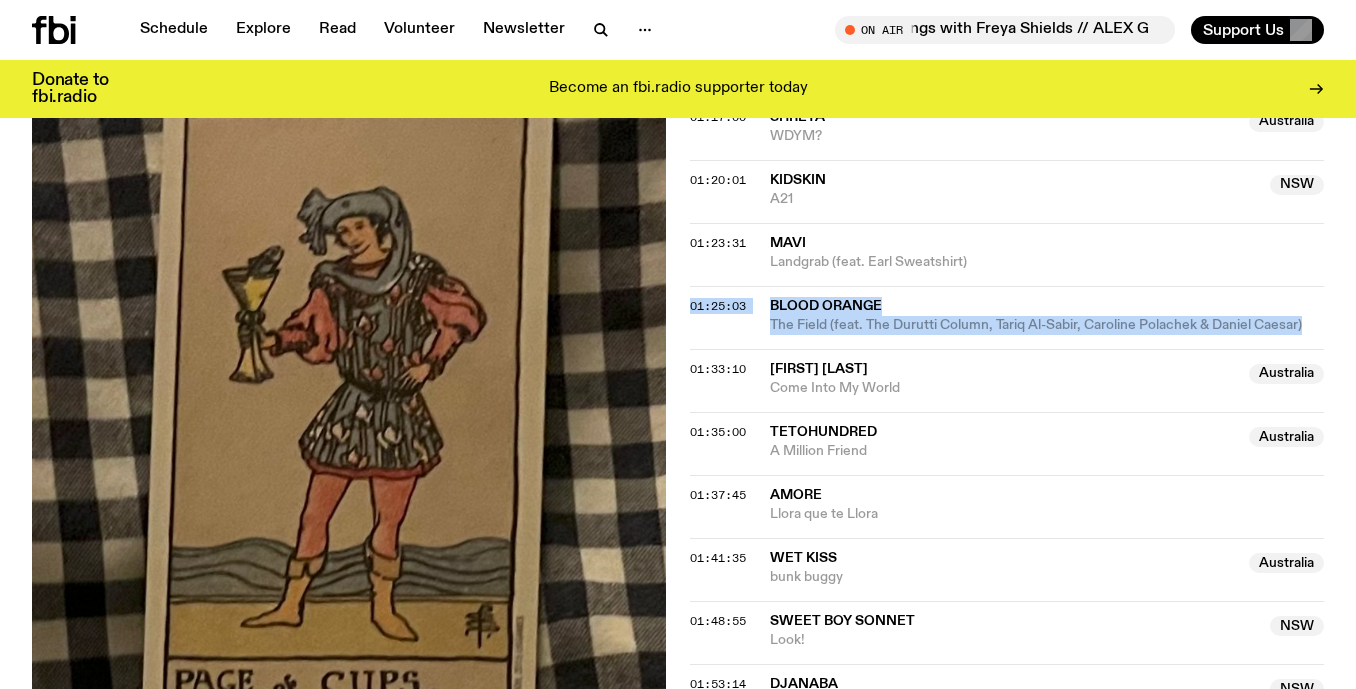 copy on "01:25:03 Blood Orange The Field (feat. The Durutti Column, [FIRST] [LAST], [FIRST] [LAST] & [FIRST] [LAST])" 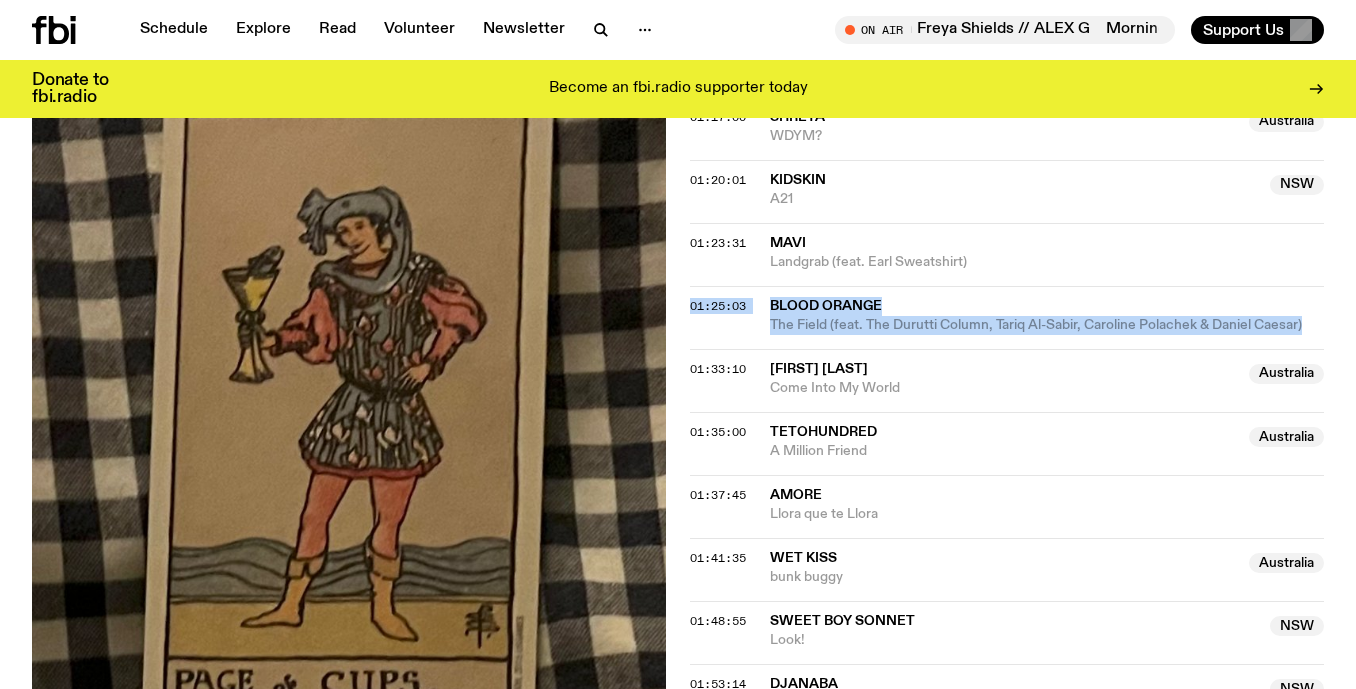 click on "Blood Orange" at bounding box center (1047, 306) 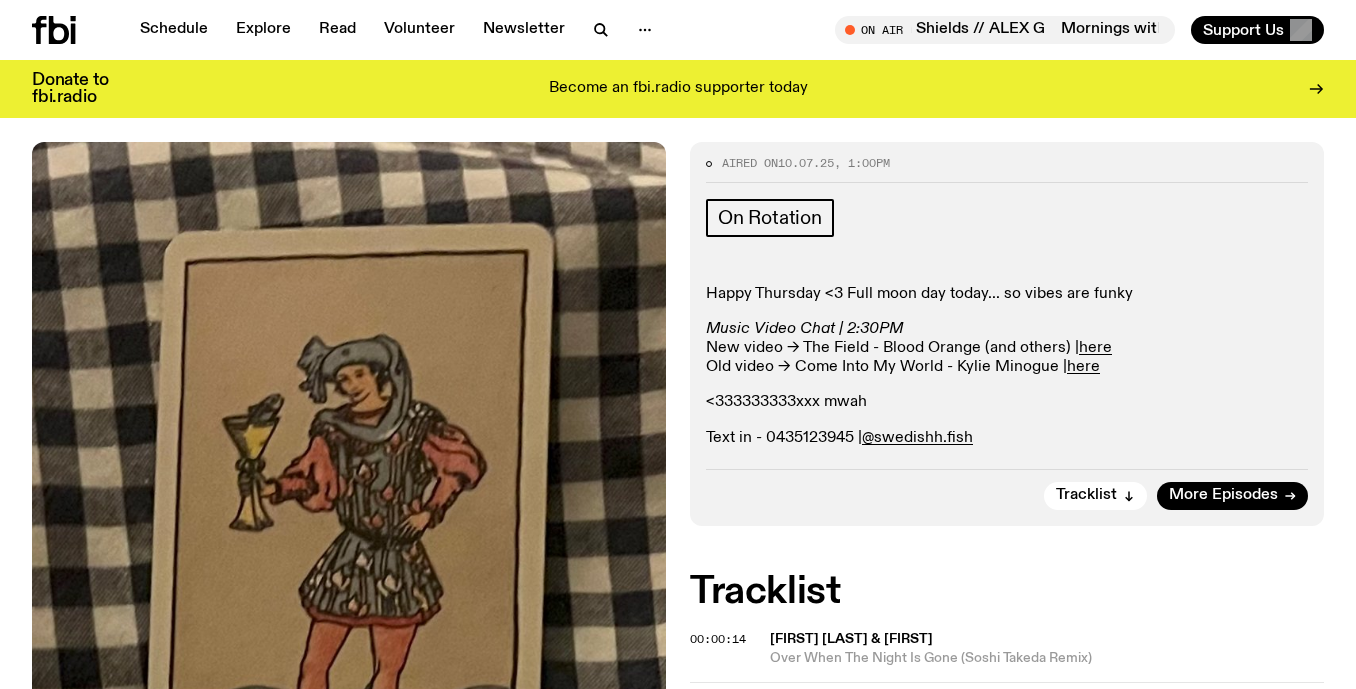 scroll, scrollTop: 315, scrollLeft: 0, axis: vertical 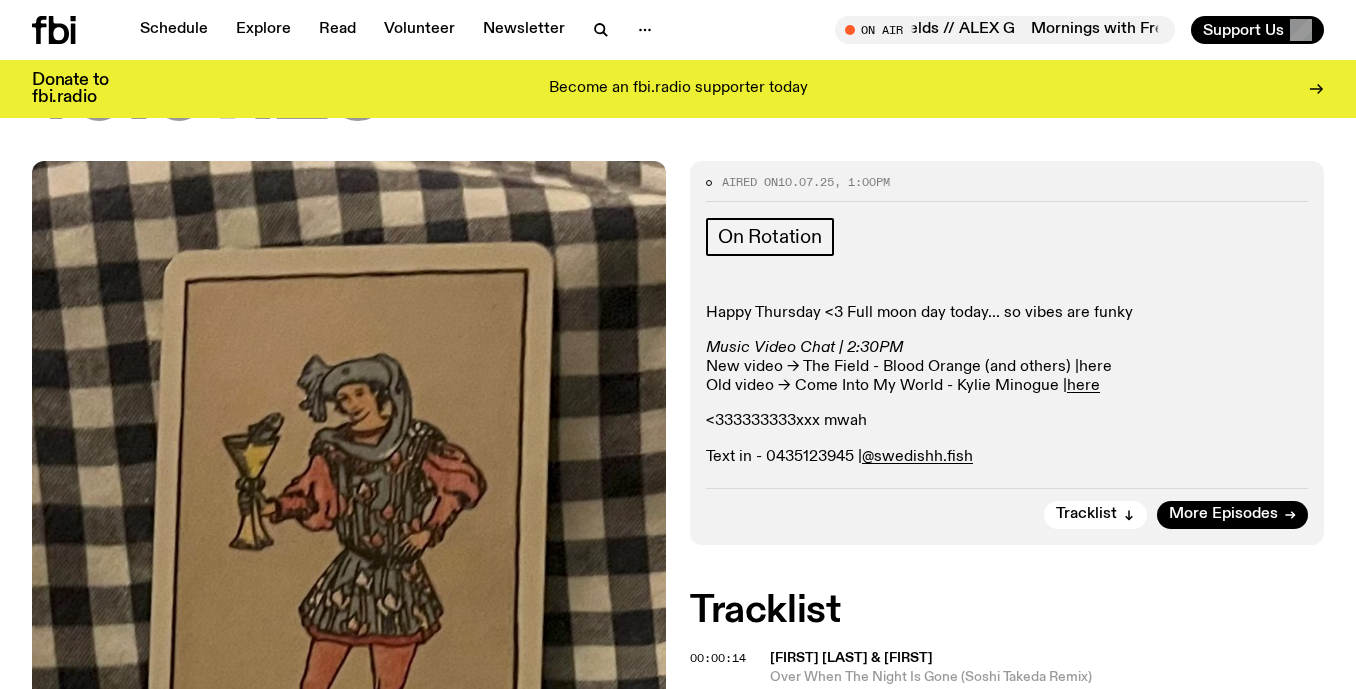 click on "here" 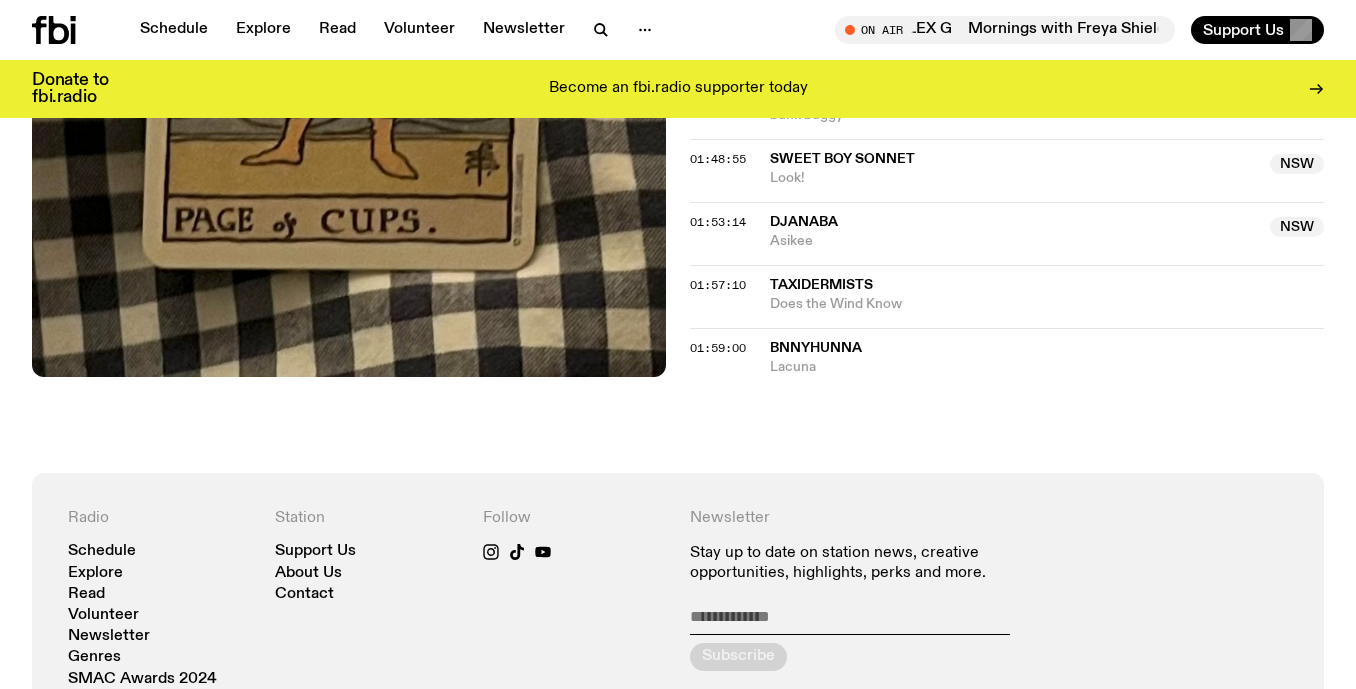 scroll, scrollTop: 2326, scrollLeft: 0, axis: vertical 